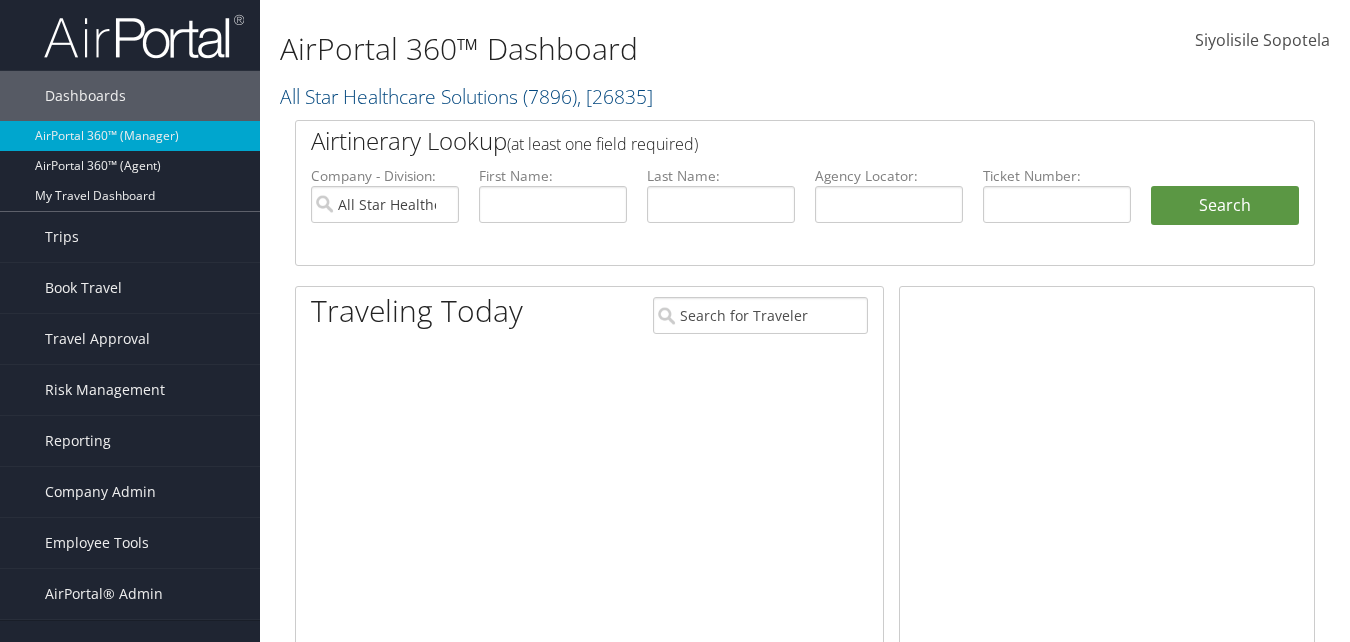 scroll, scrollTop: 0, scrollLeft: 0, axis: both 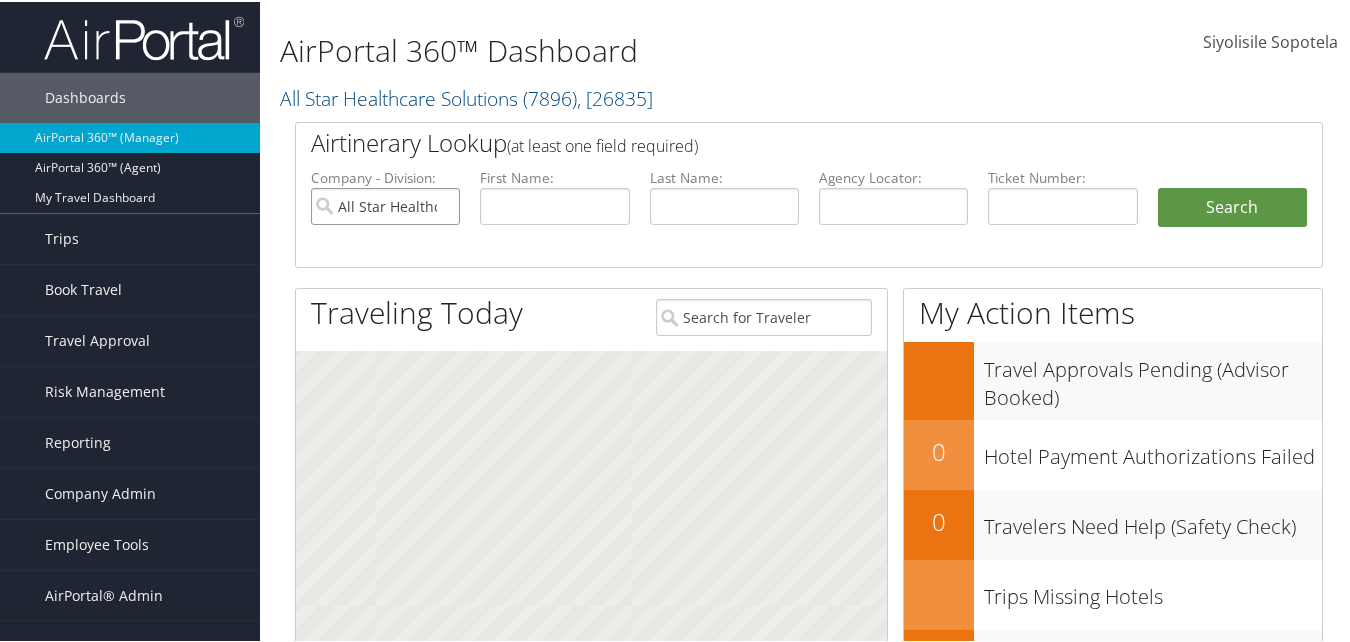 click on "All Star Healthcare Solutions" at bounding box center [385, 204] 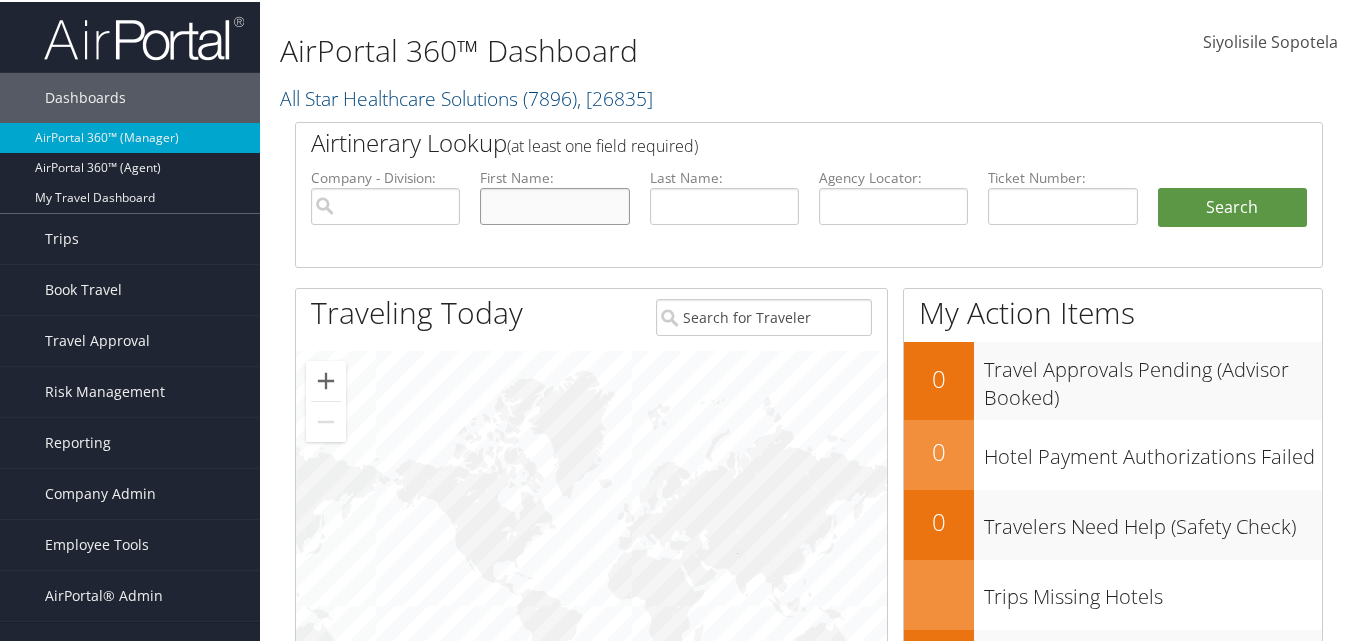 click at bounding box center (554, 204) 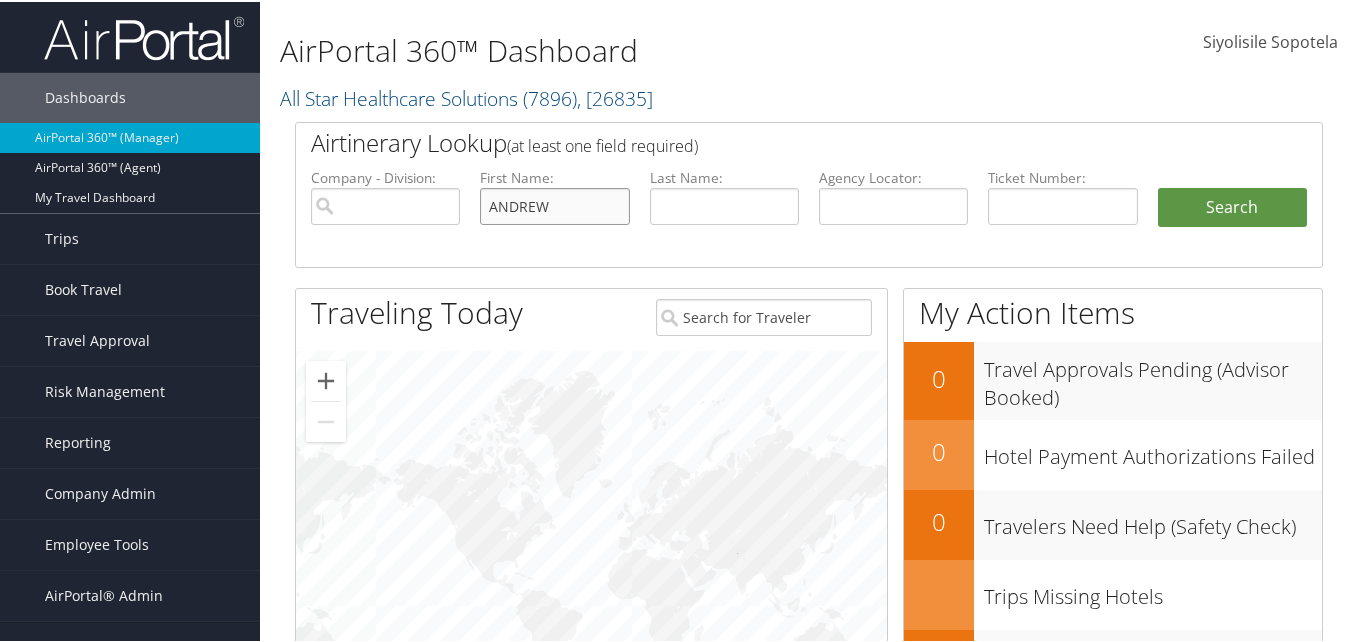 type on "ANDREW" 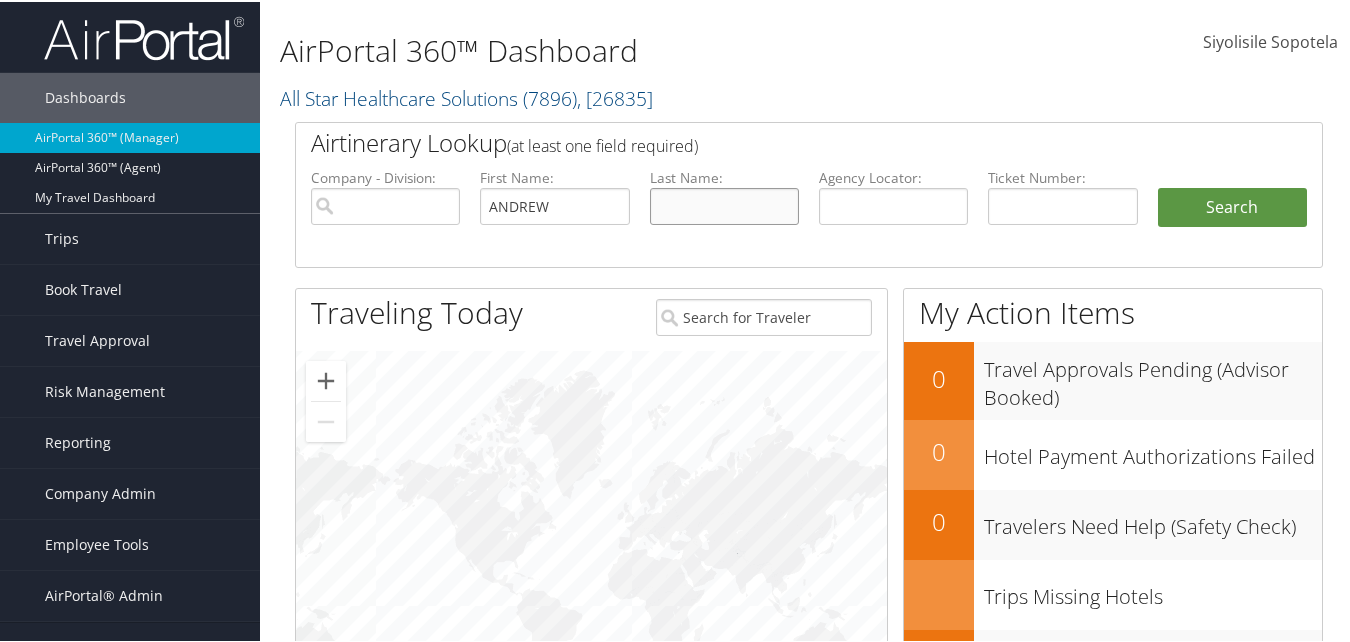click at bounding box center [724, 204] 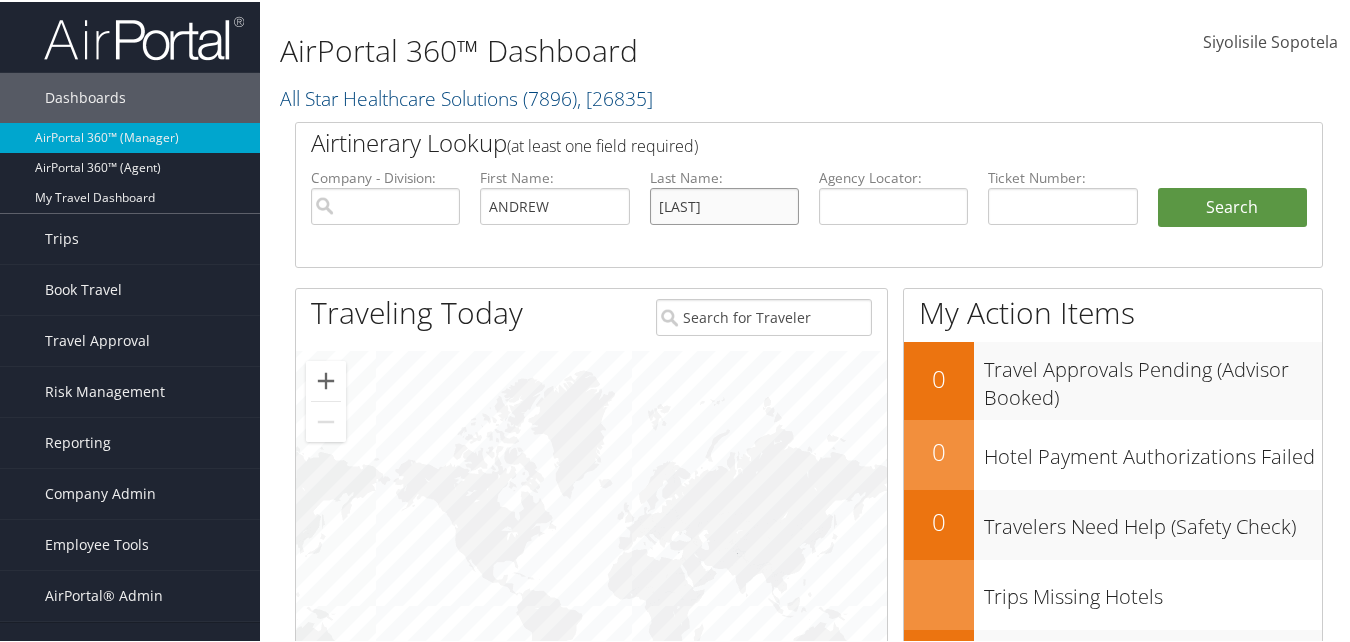type on "[LAST]" 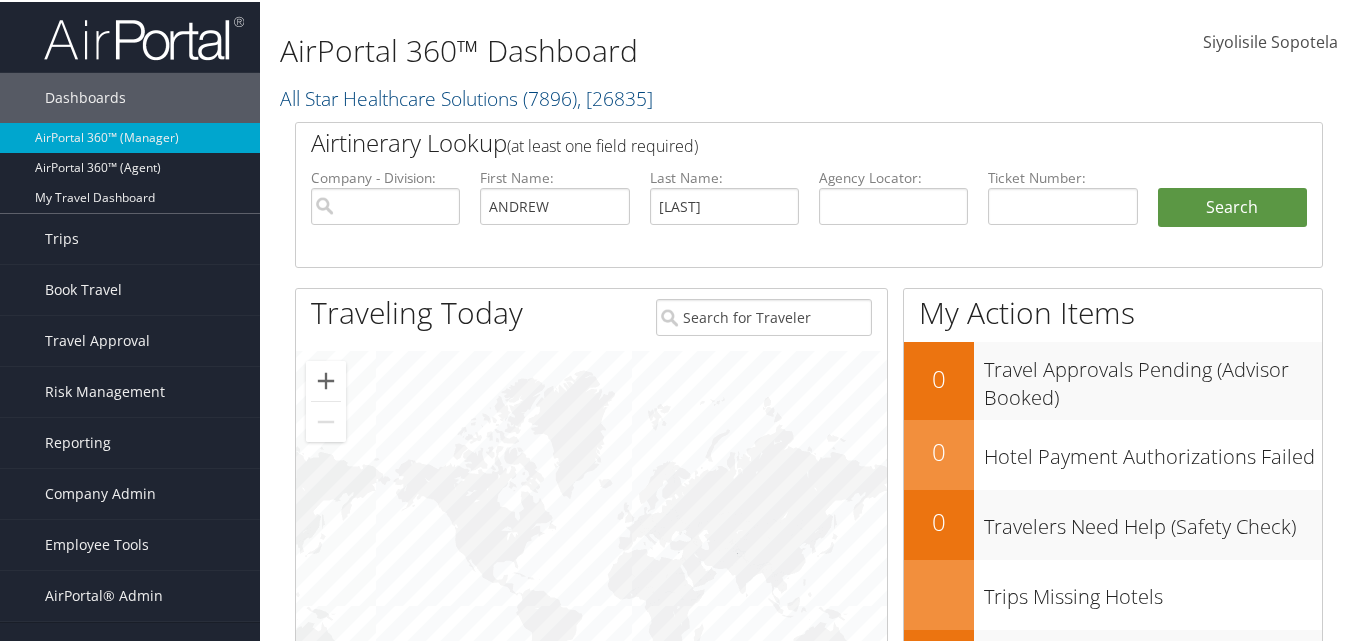 click on "First Name:
ANDREW" at bounding box center (554, 212) 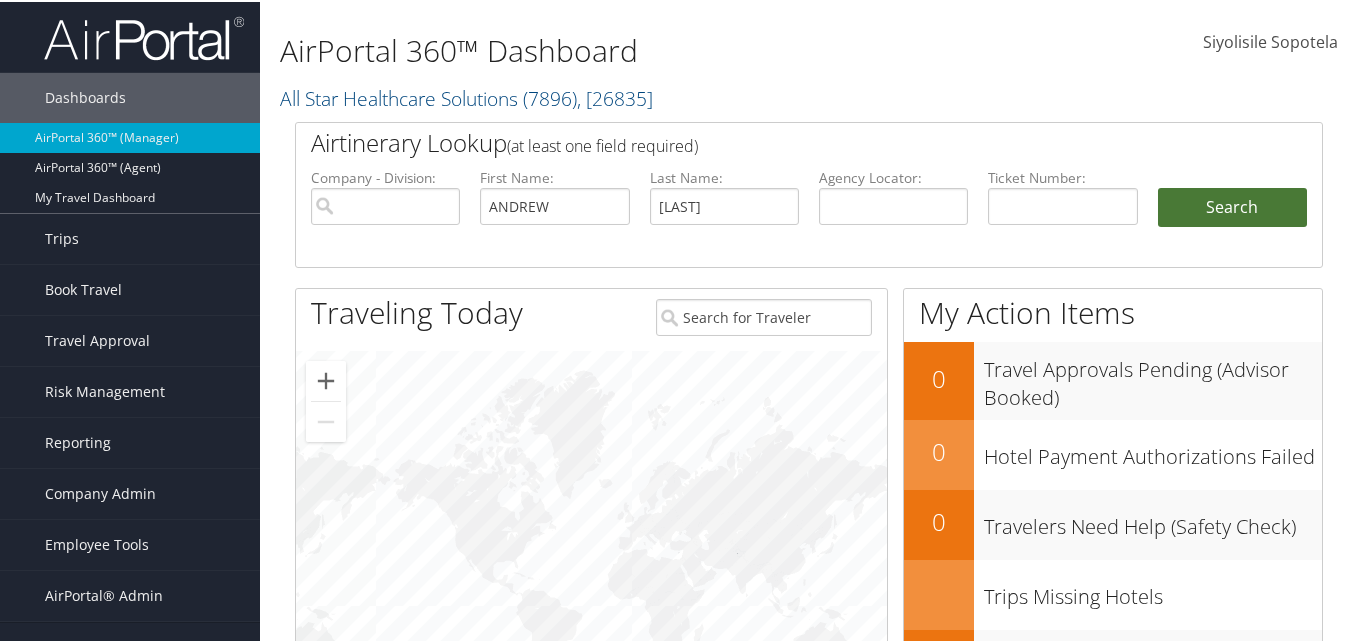 click on "Search" at bounding box center [1232, 206] 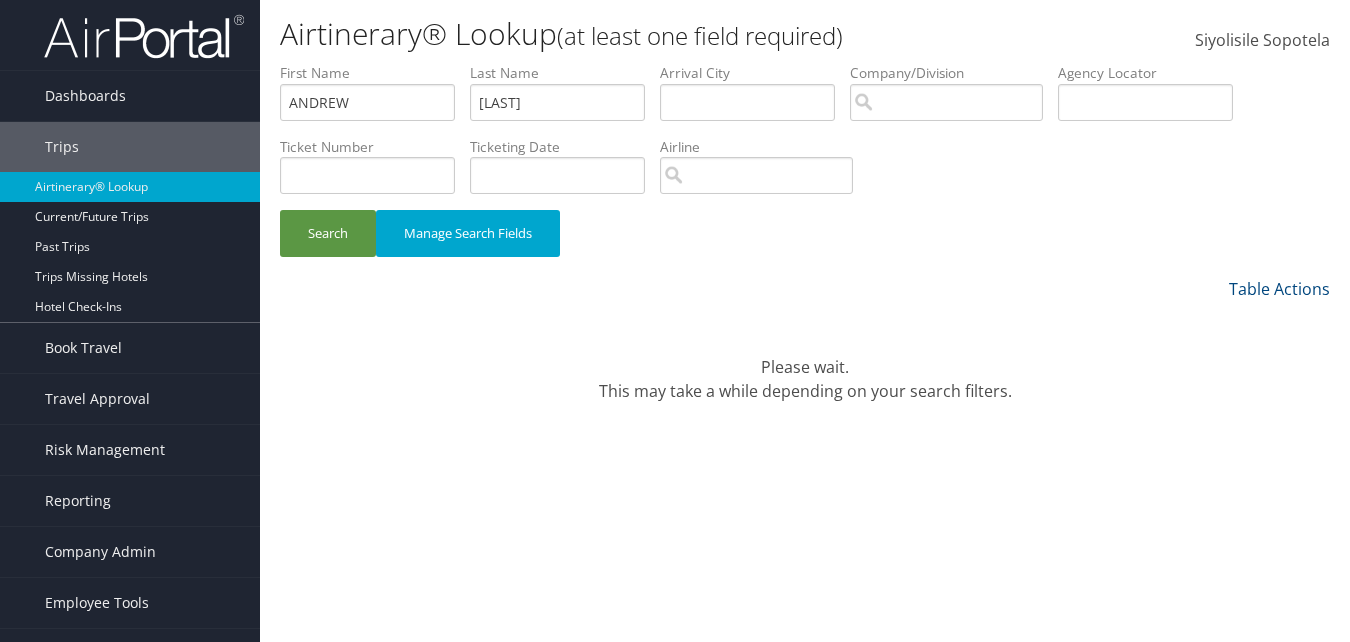 scroll, scrollTop: 0, scrollLeft: 0, axis: both 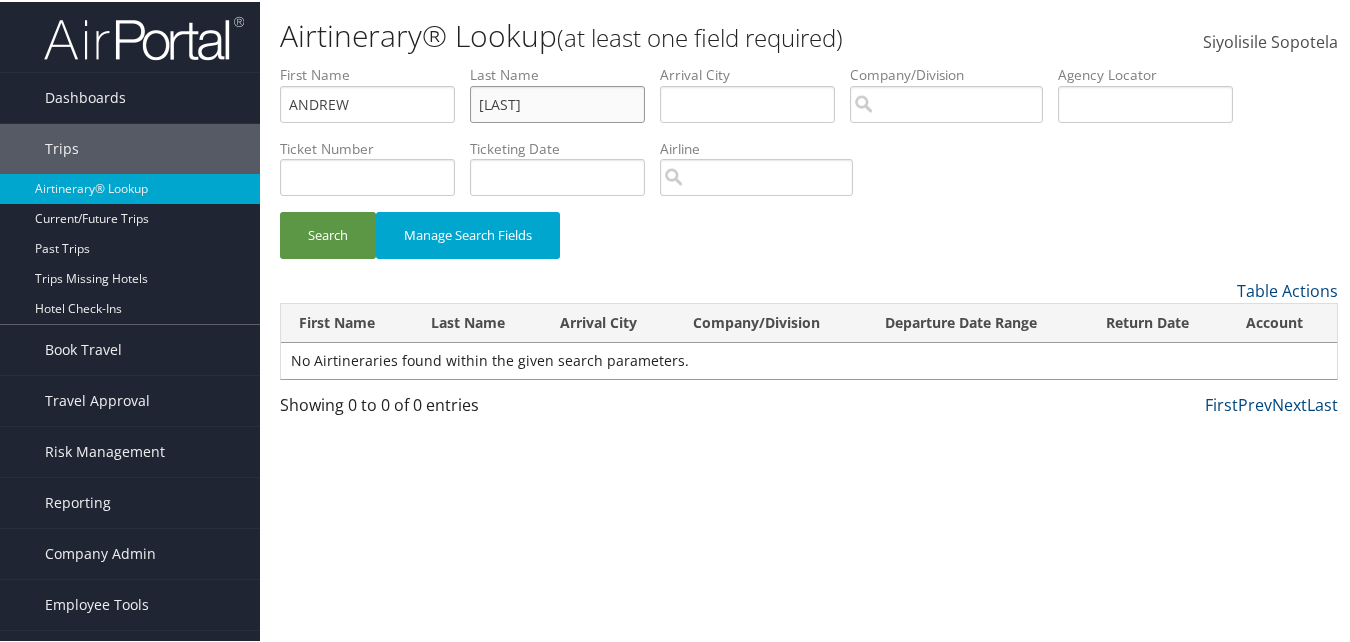 click on "[LAST]" at bounding box center [557, 102] 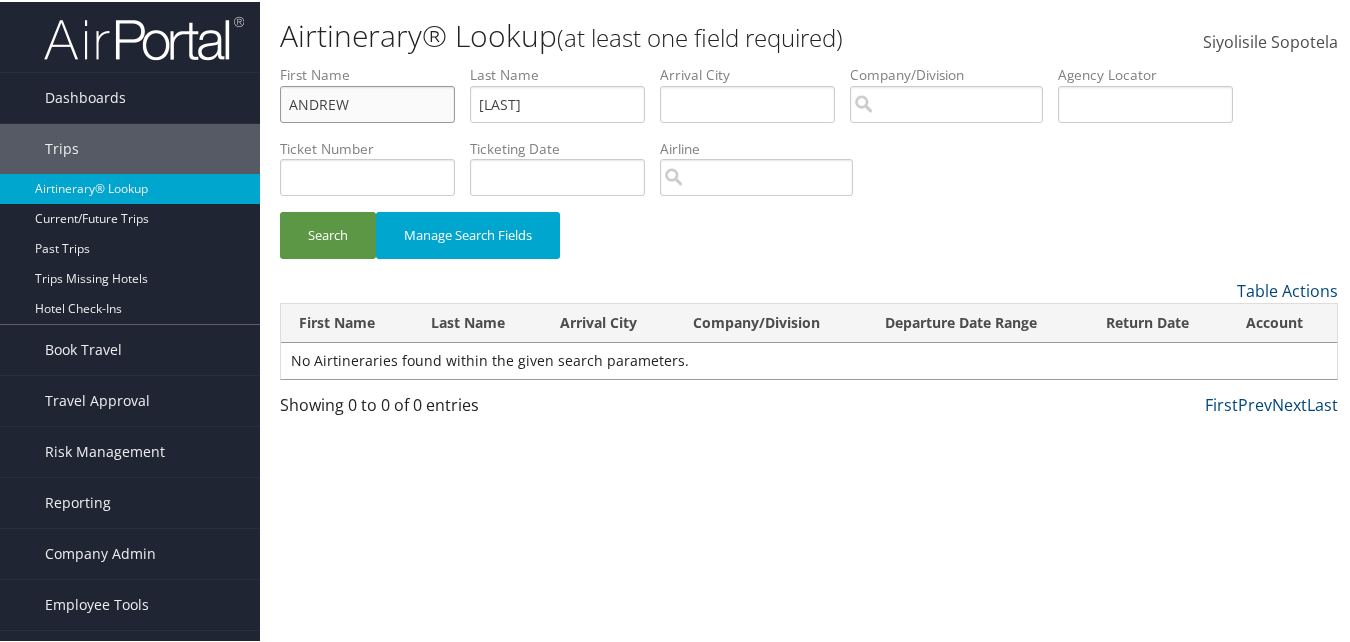 click on "ANDREW" at bounding box center [367, 102] 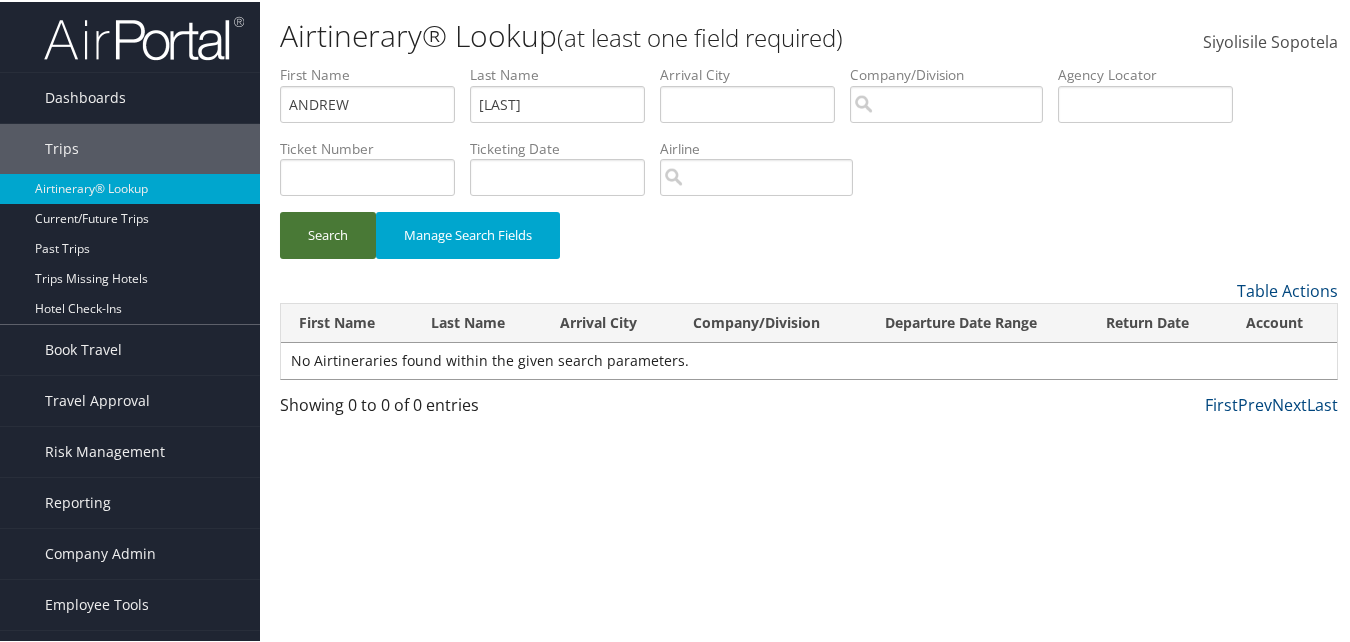 click on "Search" at bounding box center [328, 233] 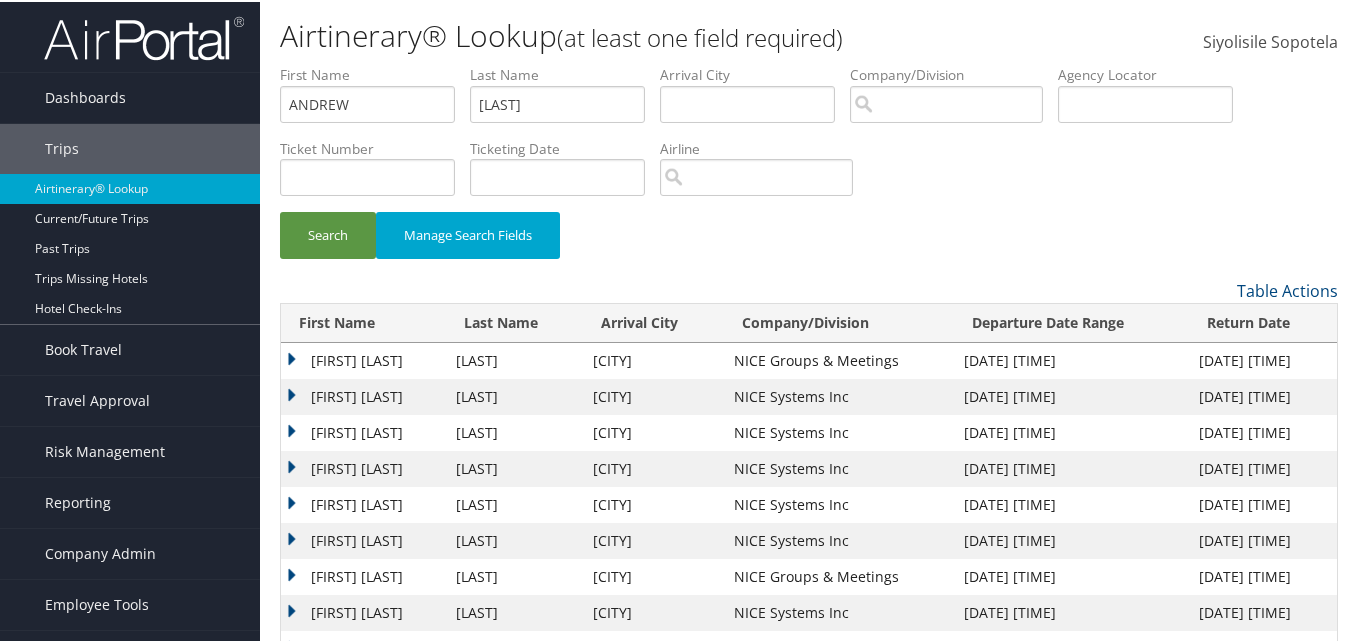 click on "ANDREW M" at bounding box center [363, 359] 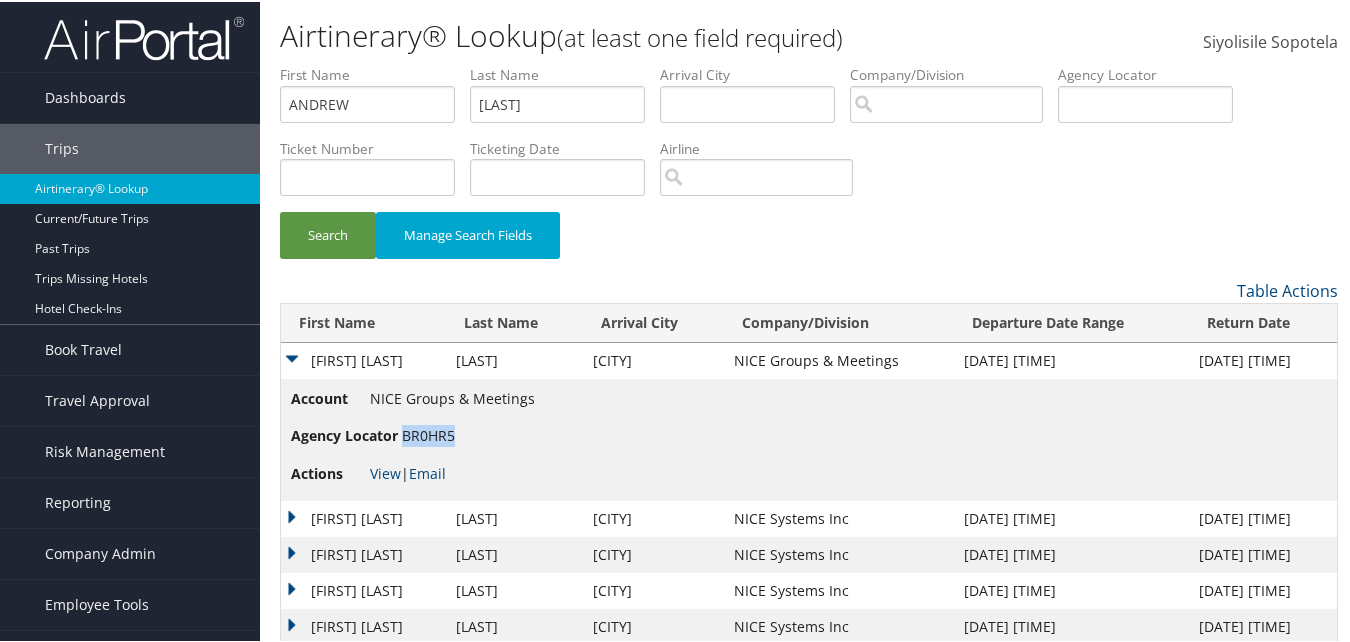 drag, startPoint x: 455, startPoint y: 436, endPoint x: 406, endPoint y: 436, distance: 49 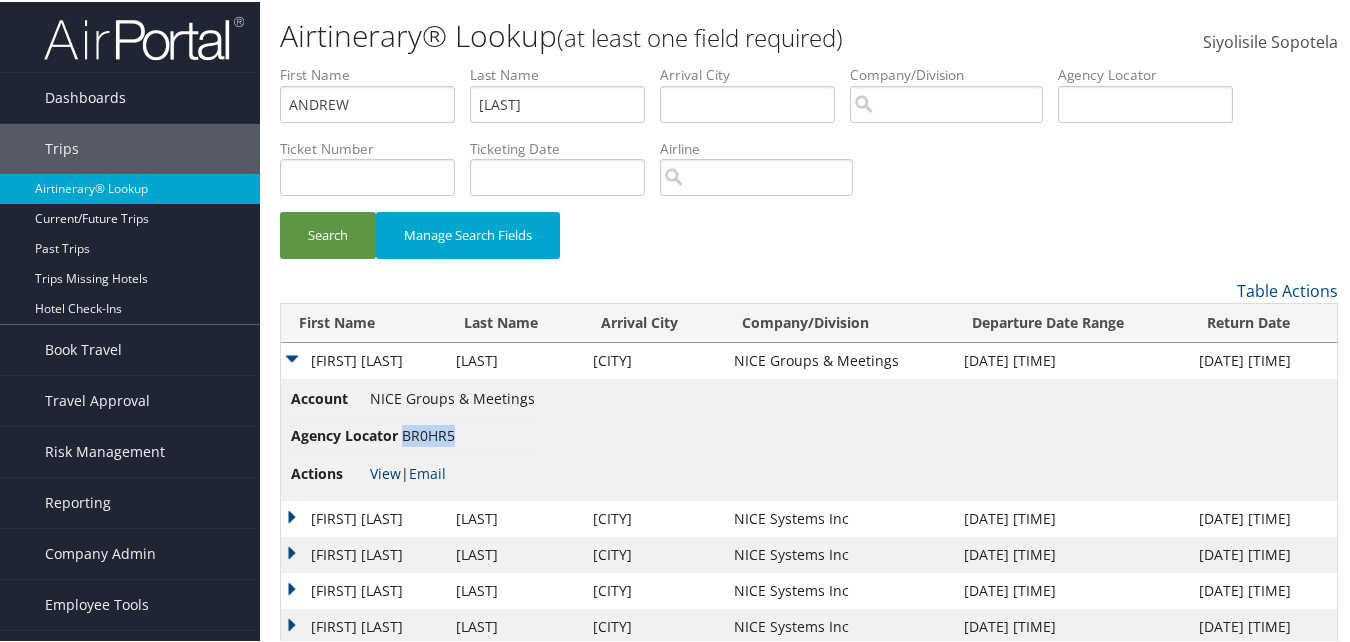 click on "View" at bounding box center (385, 471) 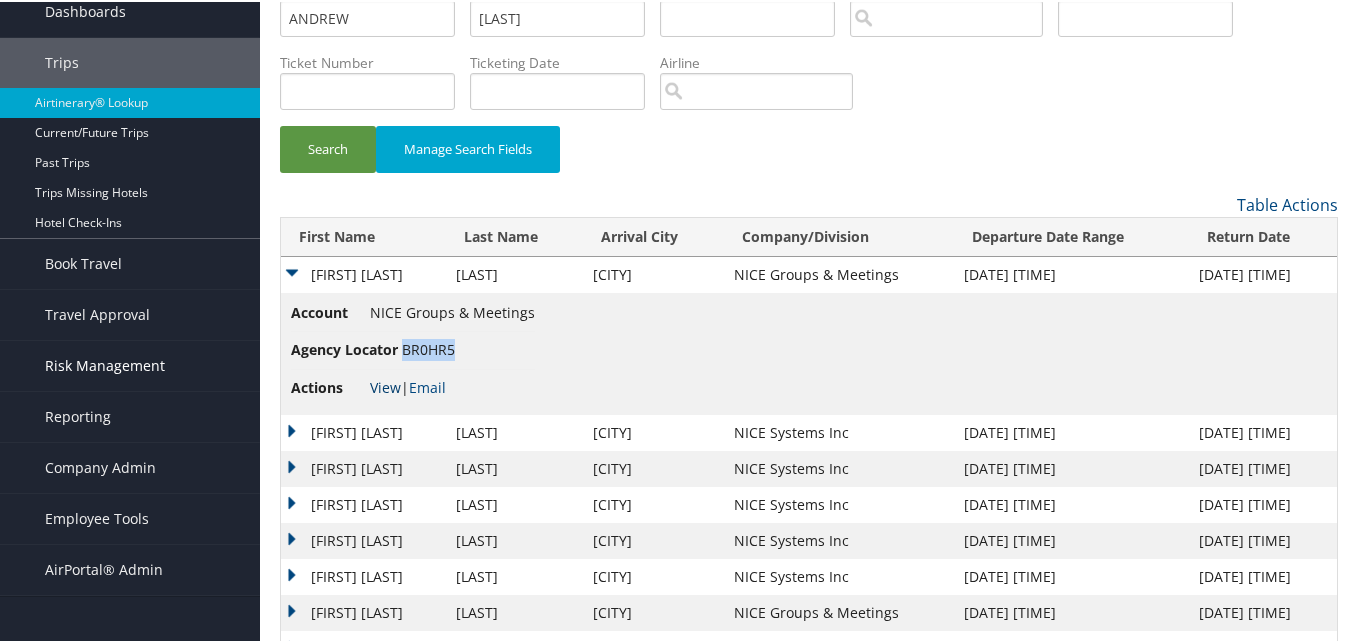scroll, scrollTop: 216, scrollLeft: 0, axis: vertical 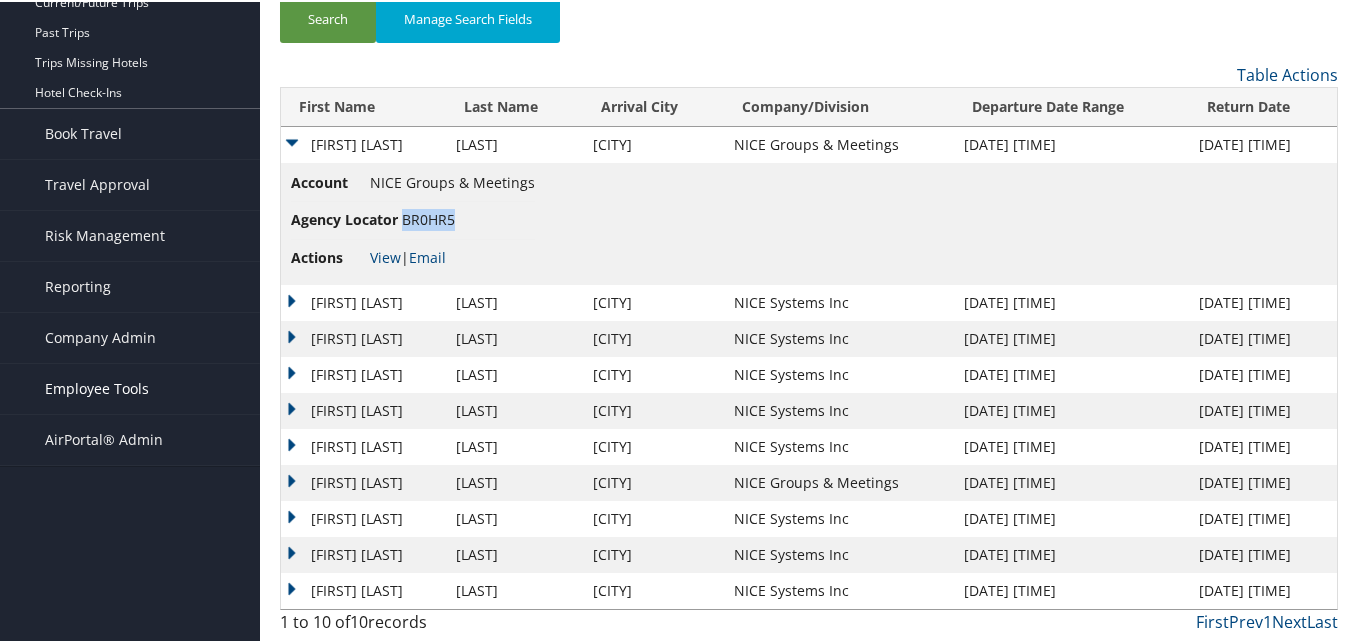 click on "Employee Tools" at bounding box center [97, 387] 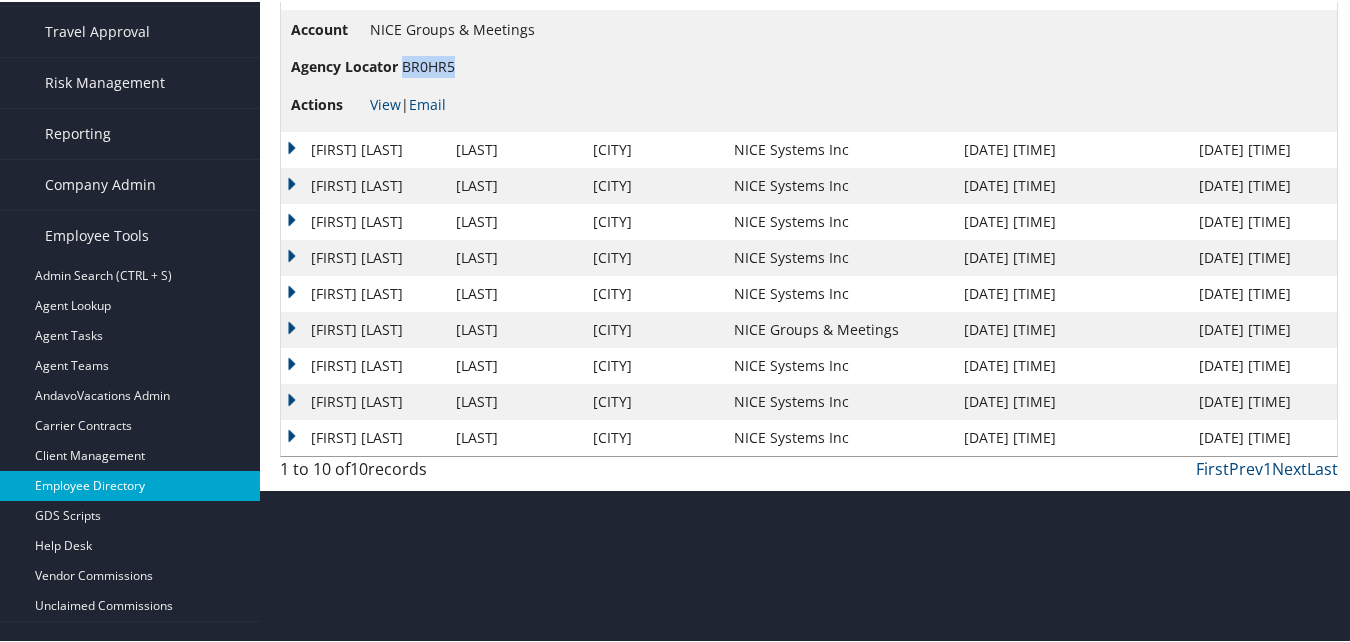 scroll, scrollTop: 398, scrollLeft: 0, axis: vertical 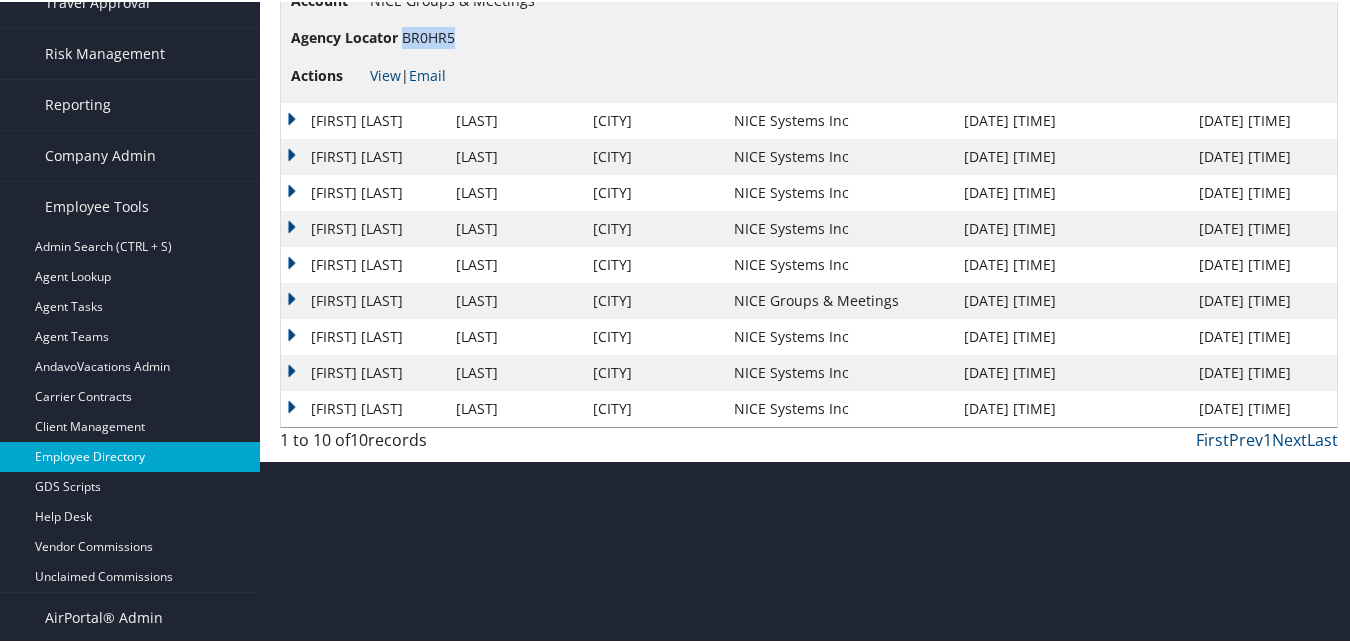 click on "Employee Directory" at bounding box center (130, 455) 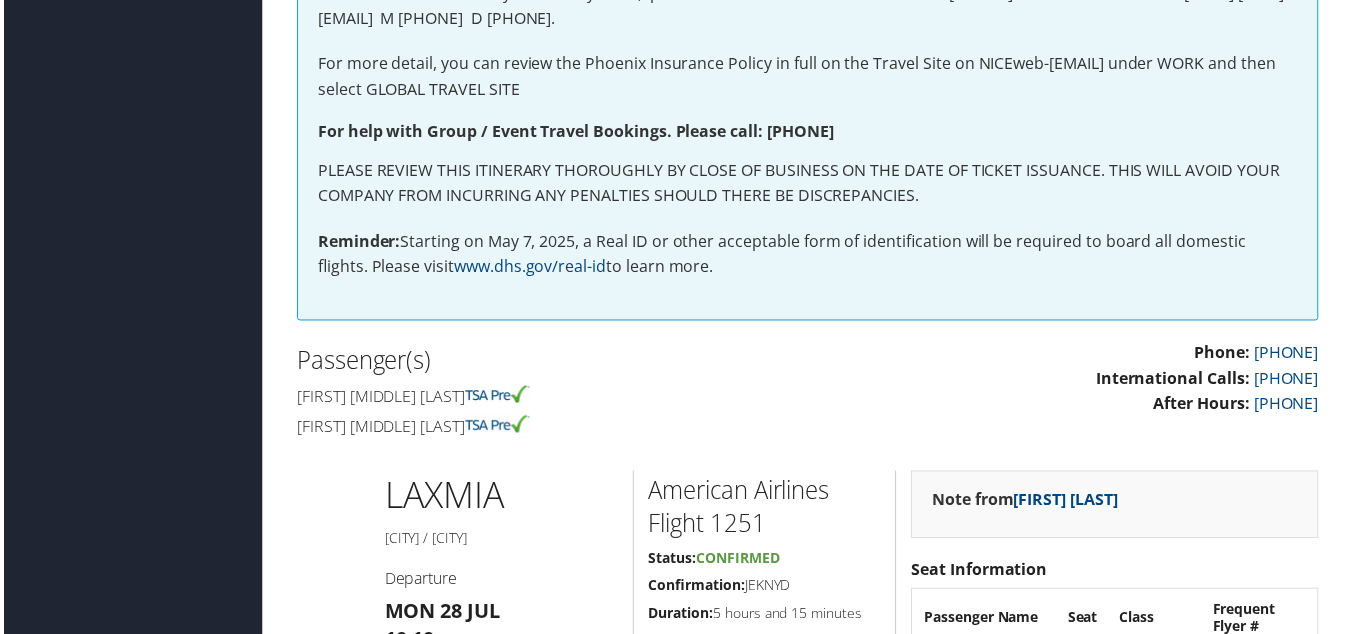scroll, scrollTop: 1700, scrollLeft: 0, axis: vertical 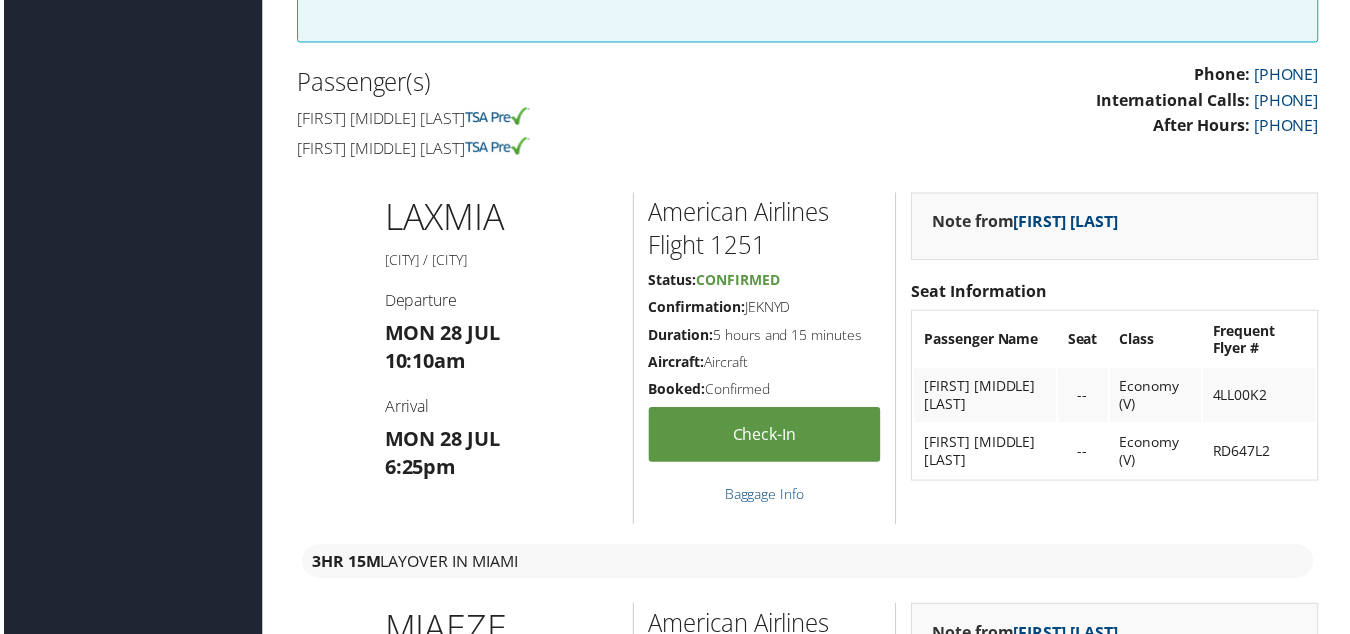 click on "Admin Actions
Repair Airtinerary®
85882750
Los Angeles, CA   Buenos Aires, Argentina          Mon 28 Jul 2025 - Fri 08 Aug 2025
BR0HR5
Agency Locator
Agency Locator BR0HR5
Booked by  Sherina Bowens
Booked by  Sherina Bowens
Email
Download PDF
Add to Calendar
Push to Tripit" at bounding box center (809, 3068) 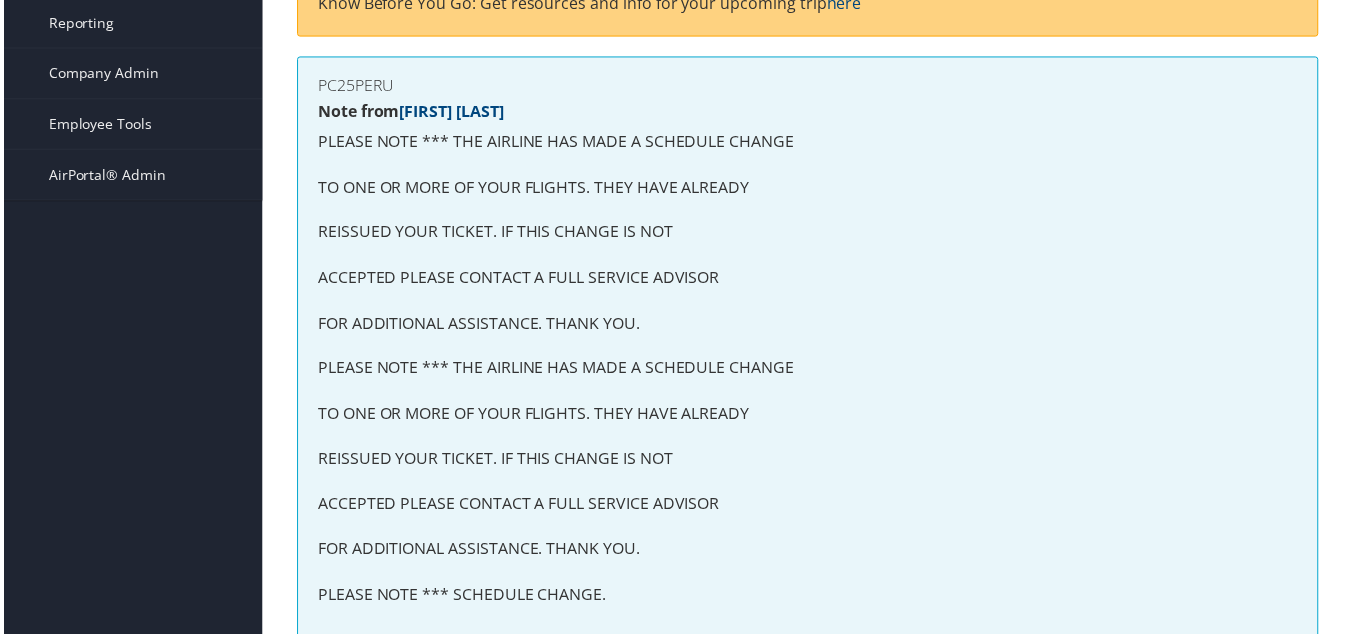 scroll, scrollTop: 0, scrollLeft: 0, axis: both 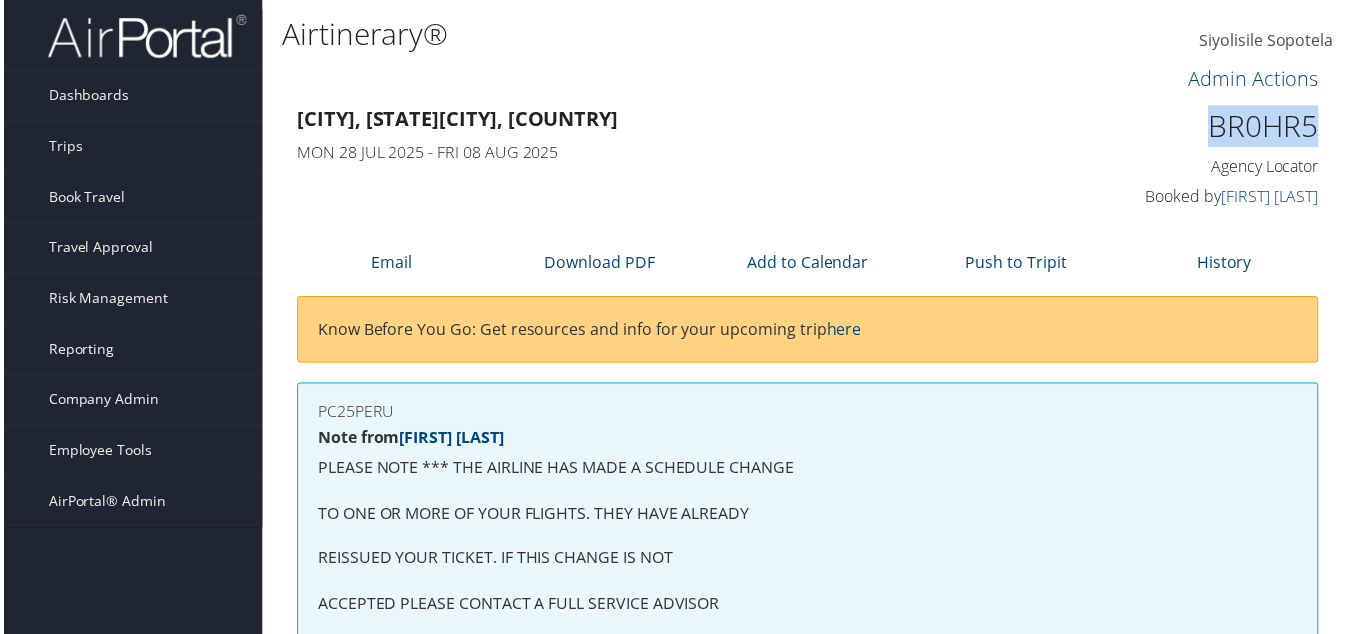 drag, startPoint x: 1313, startPoint y: 124, endPoint x: 1174, endPoint y: 114, distance: 139.35925 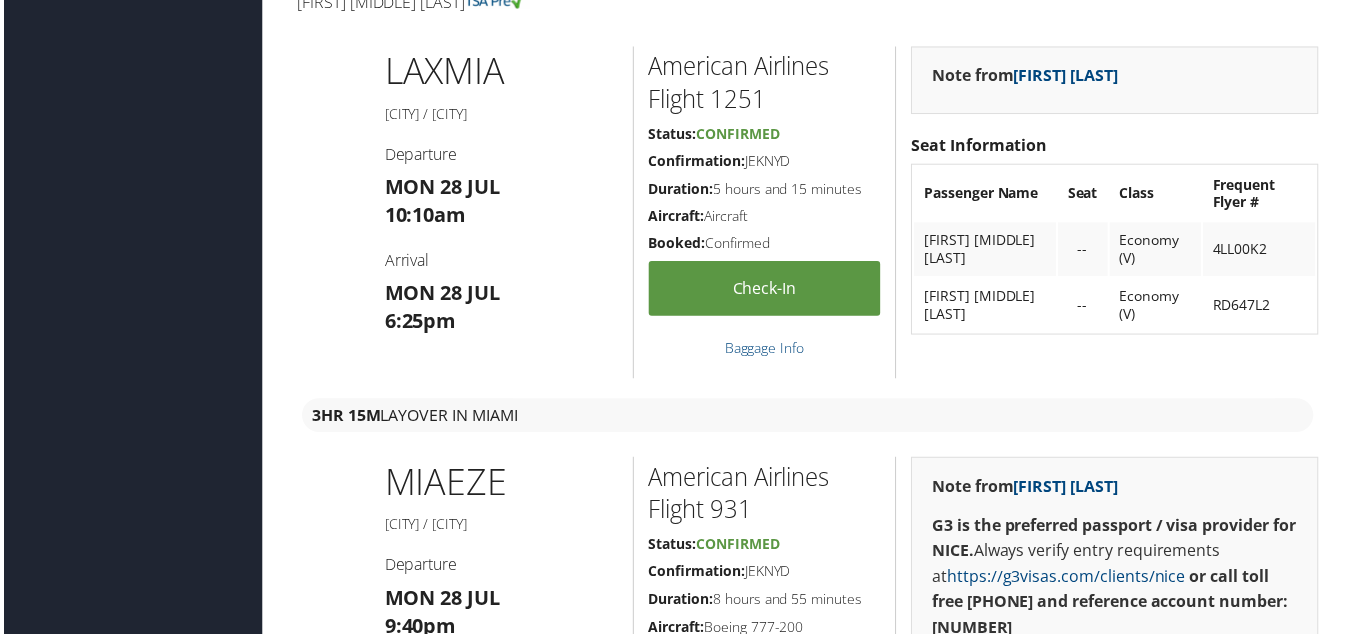 scroll, scrollTop: 1900, scrollLeft: 0, axis: vertical 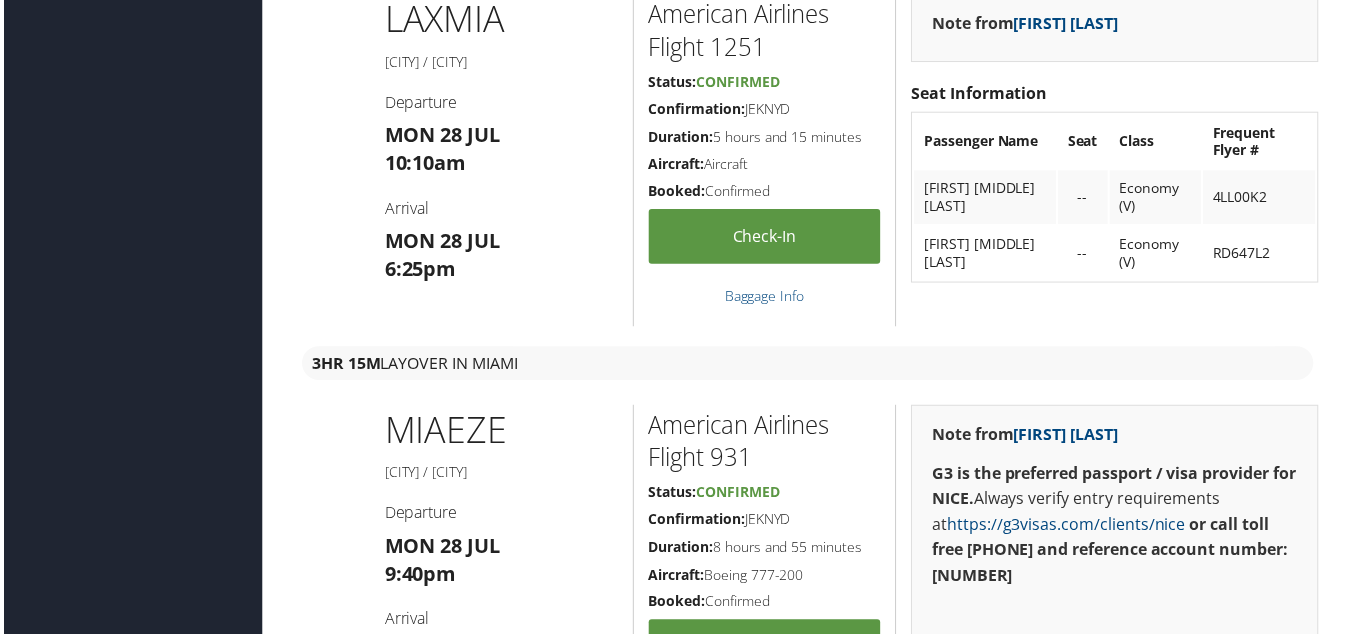 click on "Confirmation:  JEKNYD" at bounding box center (766, 109) 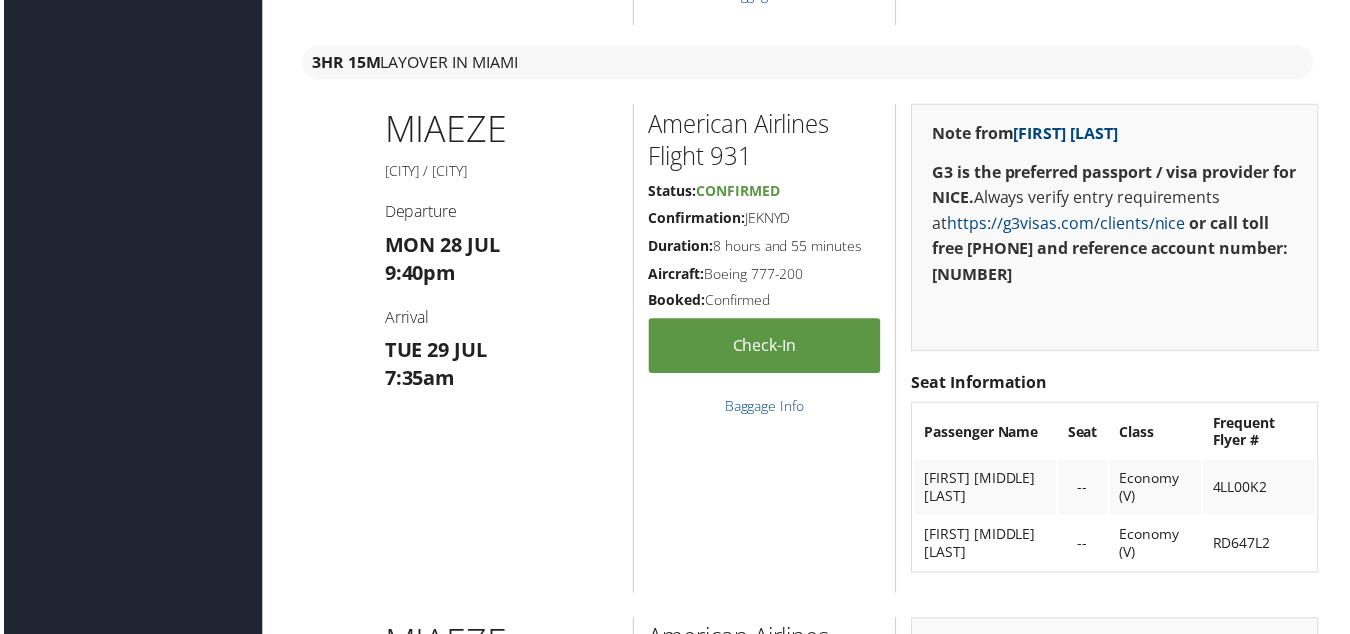 scroll, scrollTop: 2500, scrollLeft: 0, axis: vertical 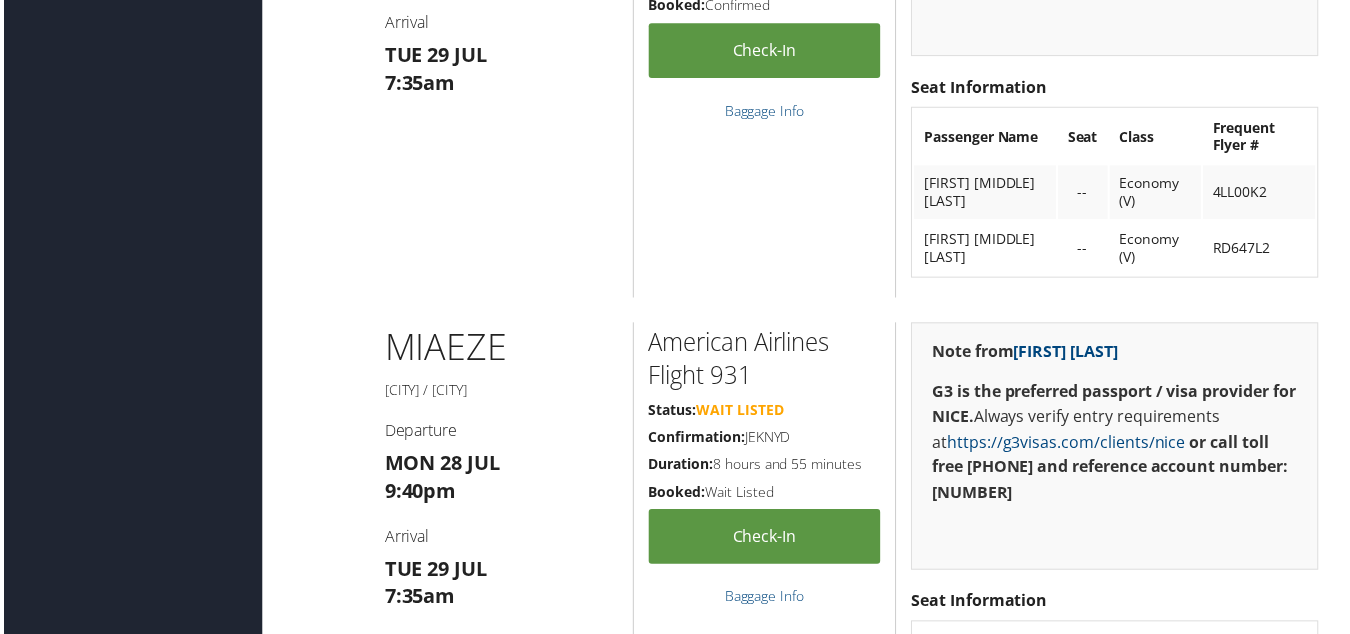 drag, startPoint x: 805, startPoint y: 440, endPoint x: 746, endPoint y: 440, distance: 59 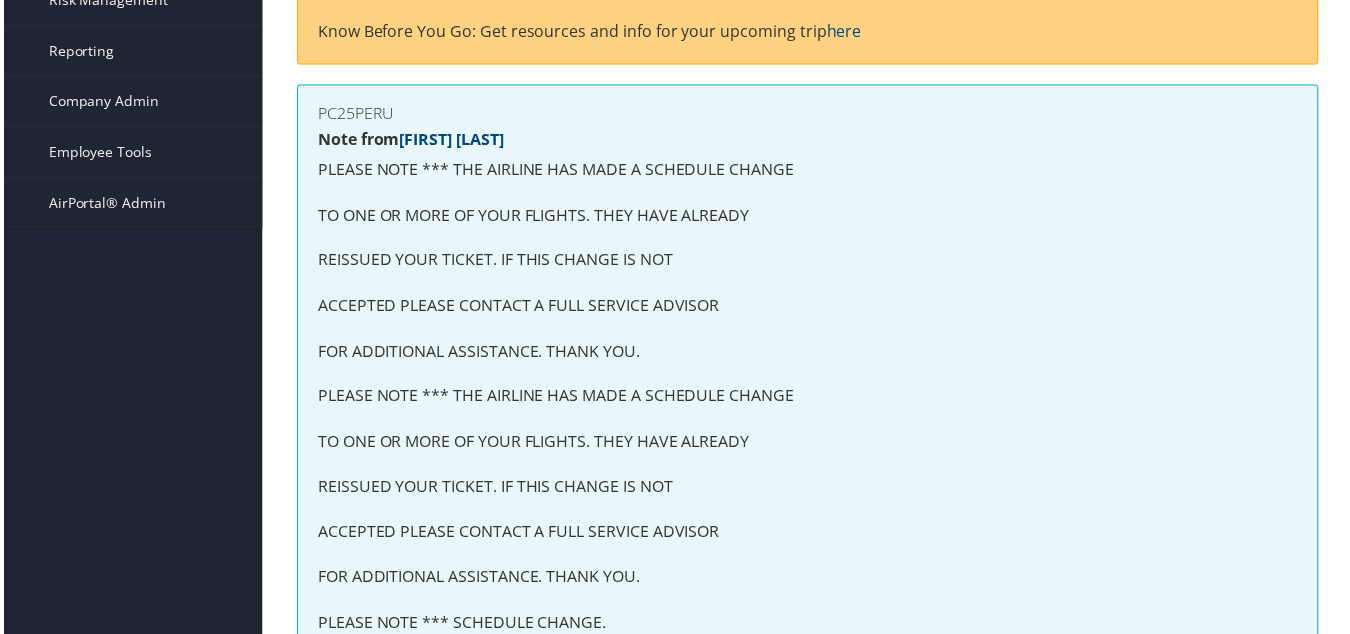 scroll, scrollTop: 0, scrollLeft: 0, axis: both 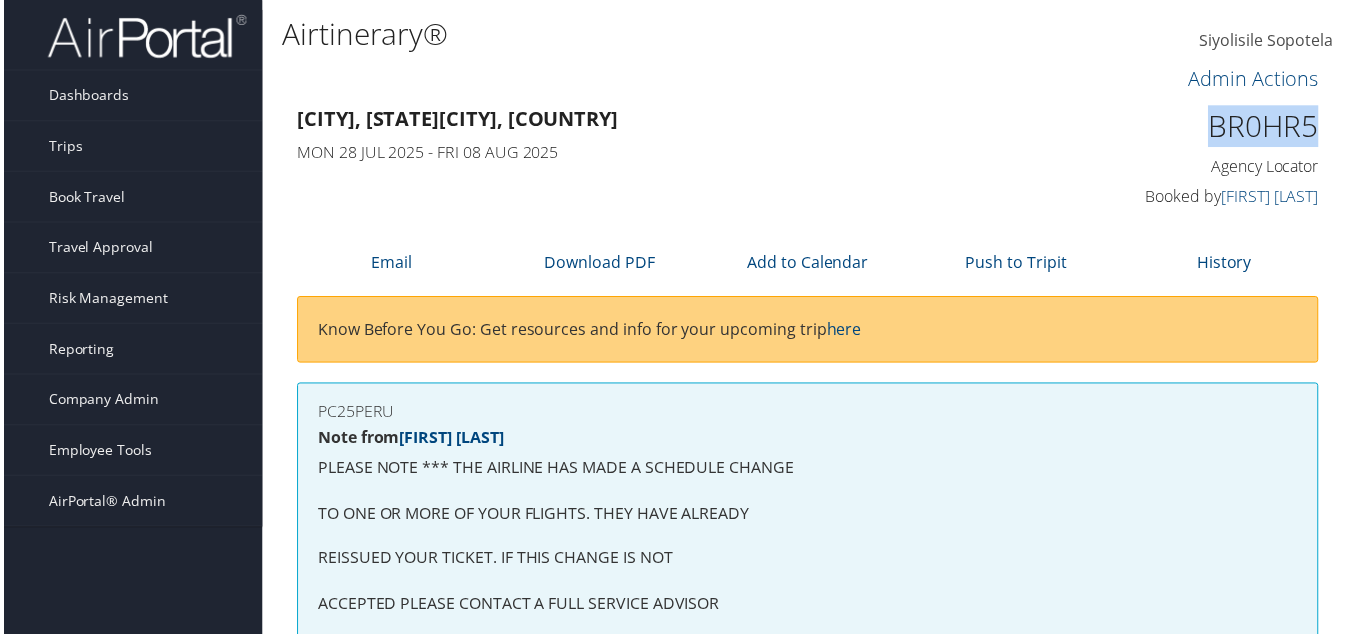 drag, startPoint x: 1308, startPoint y: 127, endPoint x: 1213, endPoint y: 128, distance: 95.005264 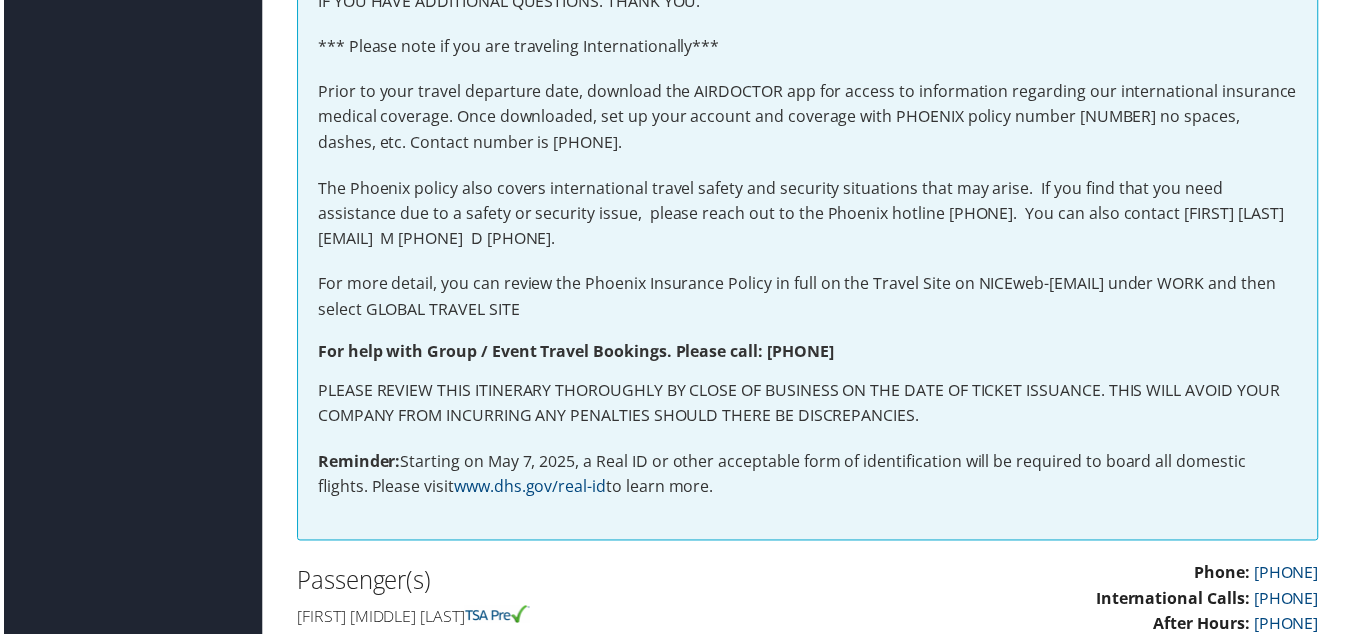 scroll, scrollTop: 1200, scrollLeft: 0, axis: vertical 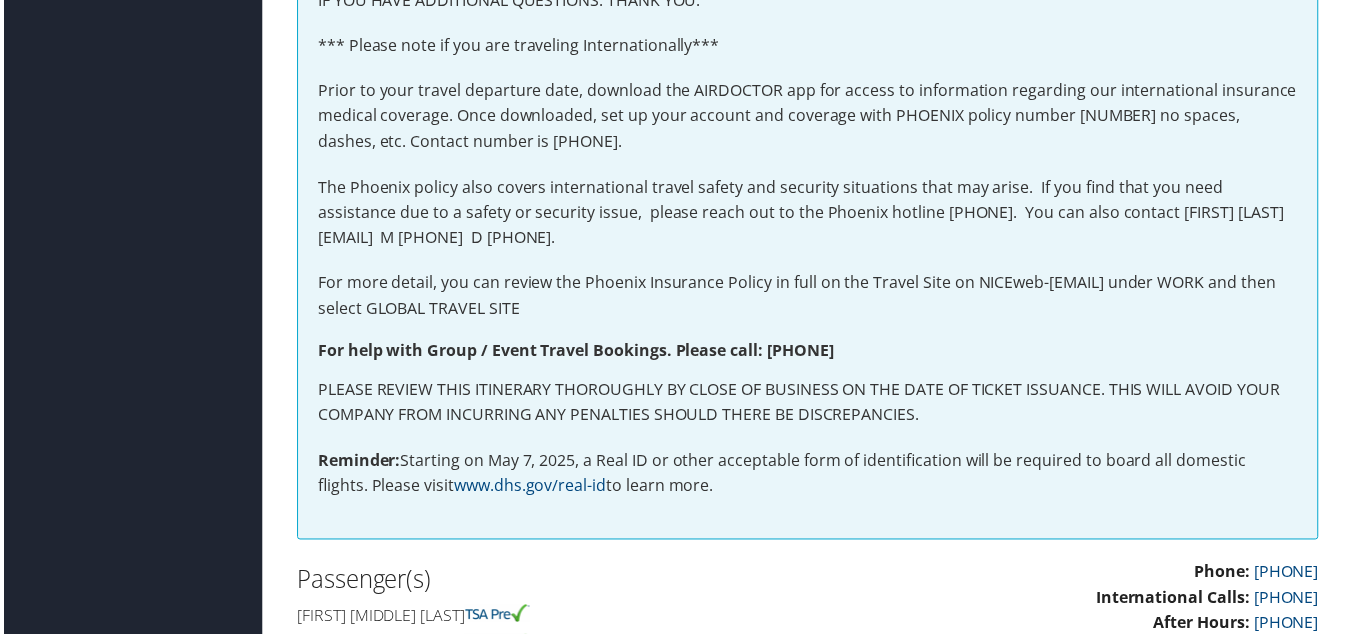 drag, startPoint x: 883, startPoint y: 349, endPoint x: 765, endPoint y: 348, distance: 118.004234 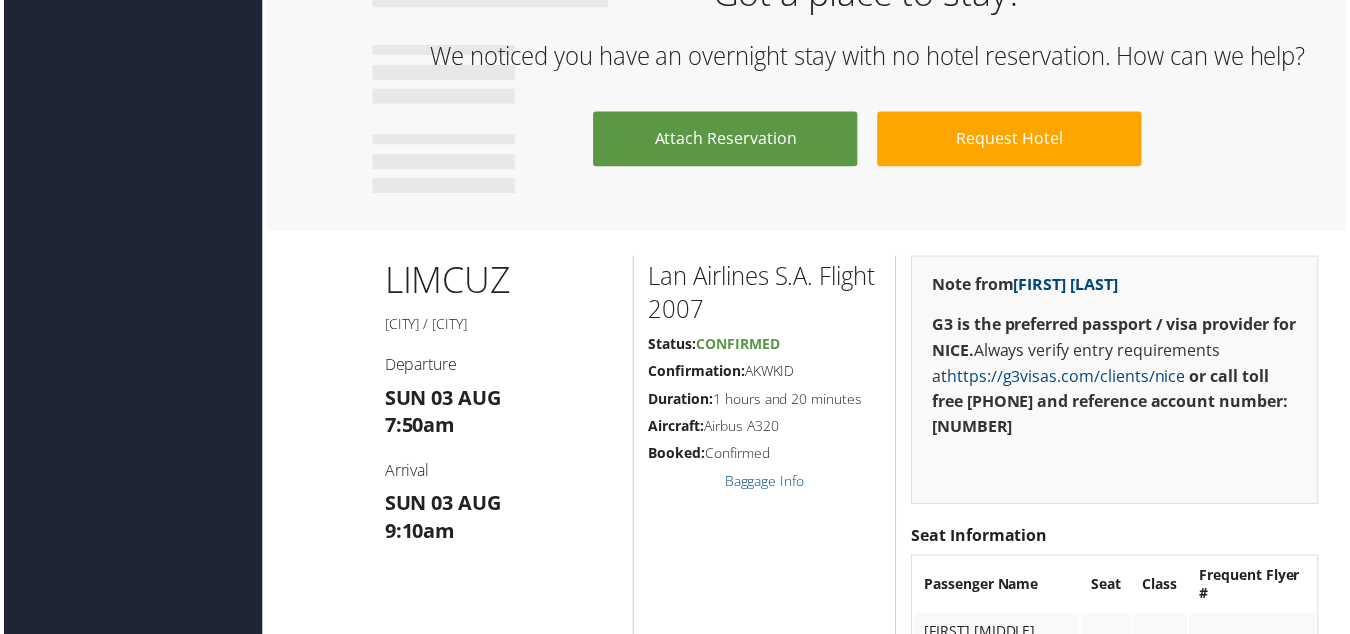 scroll, scrollTop: 4100, scrollLeft: 0, axis: vertical 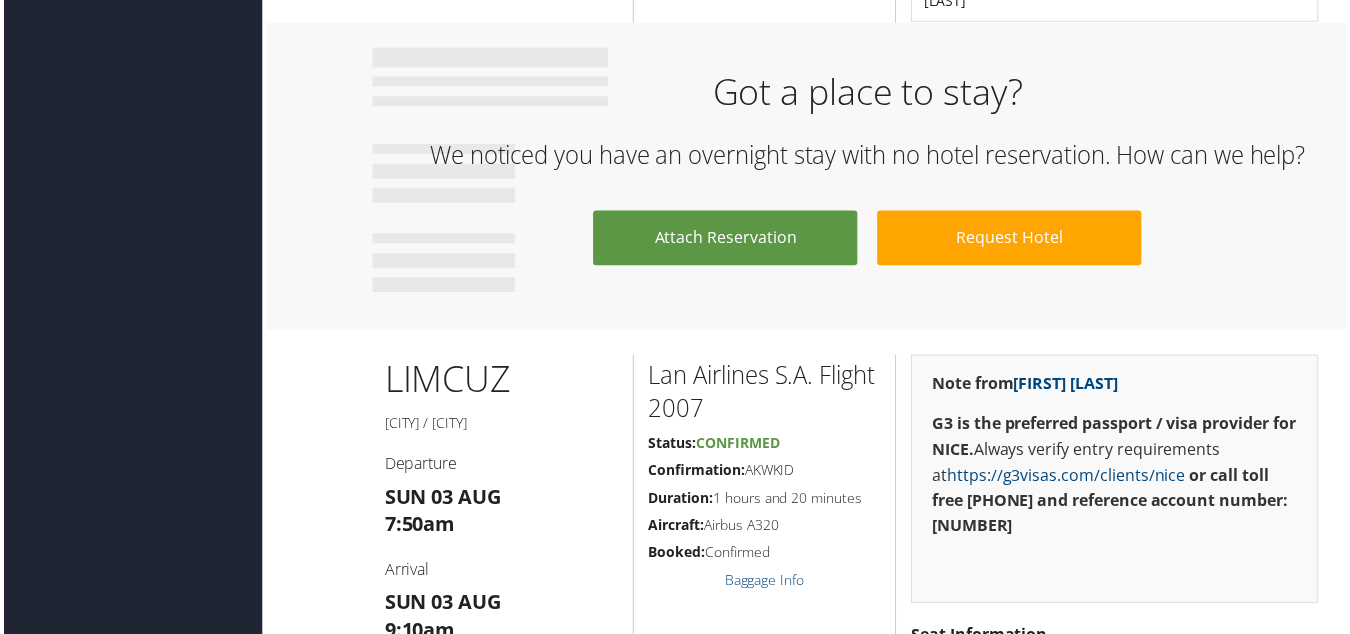 click on "Dashboards AirPortal 360™ (Manager) AirPortal 360™ (Agent) My Travel Dashboard   Trips Airtinerary® Lookup Current/Future Trips Past Trips Trips Missing Hotels Hotel Check-ins   Book Travel Agent Booking Request Approval Request (Beta) Book/Manage Online Trips   Travel Approval Pending Trip Approvals Approved Trips Canceled Trips Approvals (Beta)   Risk Management SecurityLogic® Map SecurityLogic® Reporting beta Assistance Requests Travel Alerts Notifications   Reporting Unused Tickets Savings Tracker Value Scorecard Virtual Pay Lookup Domo Prime Analytics   Company Admin Company Information Configure Approval Types (Beta) People Users (Beta) Vendor Contracts Travel Agency Contacts Help Desk Travel Policy Forms Of Payment Service Fees  Reporting Fields (Beta) Report Settings Technology Settings Airtinerary® Settings Virtual Pay Settings Notes" at bounding box center [679, 636] 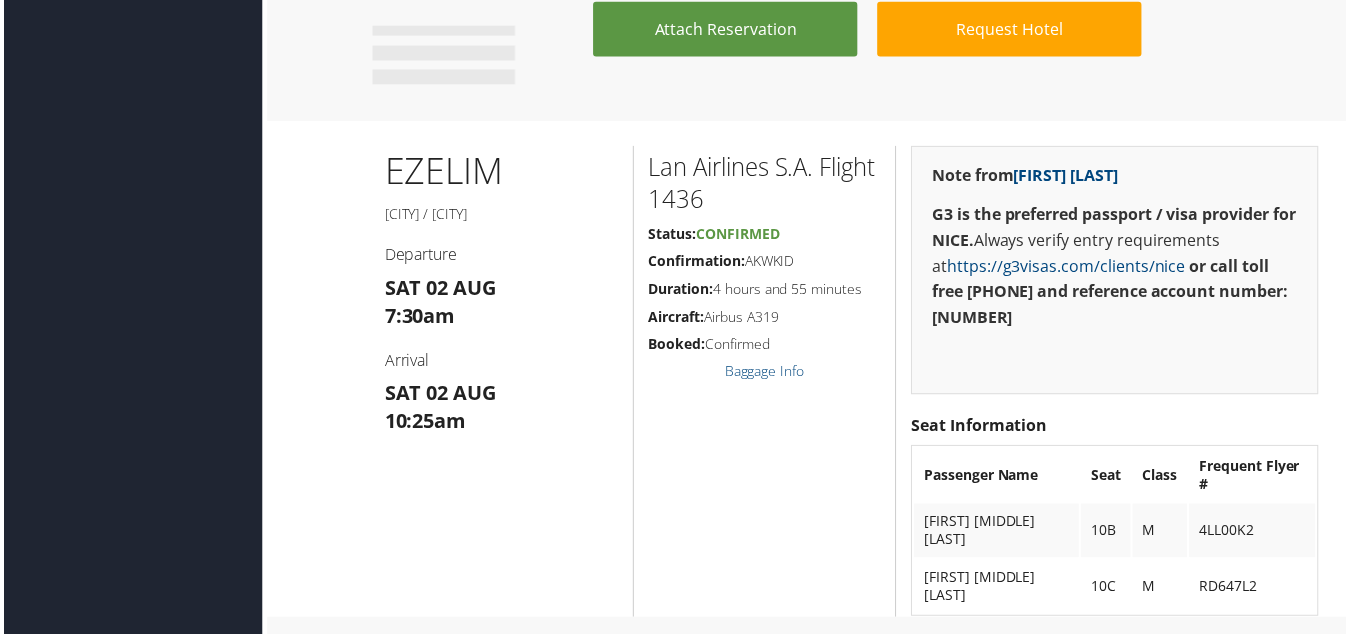 scroll, scrollTop: 3500, scrollLeft: 0, axis: vertical 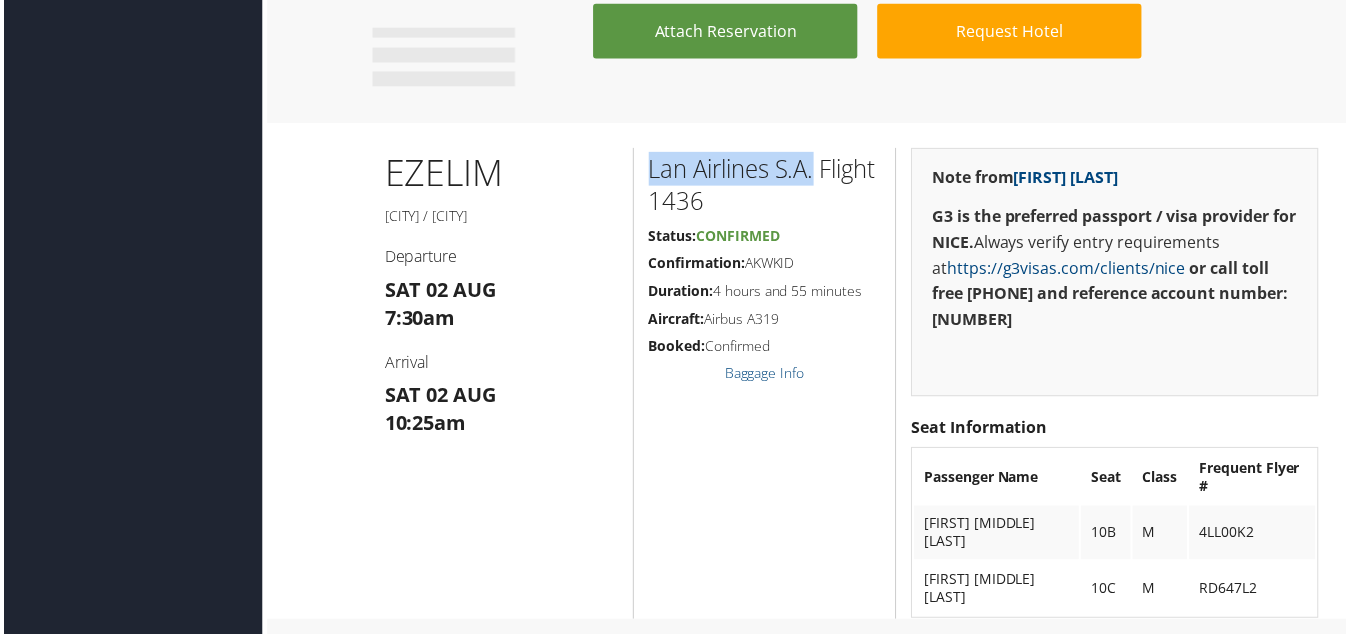 drag, startPoint x: 814, startPoint y: 171, endPoint x: 640, endPoint y: 173, distance: 174.01149 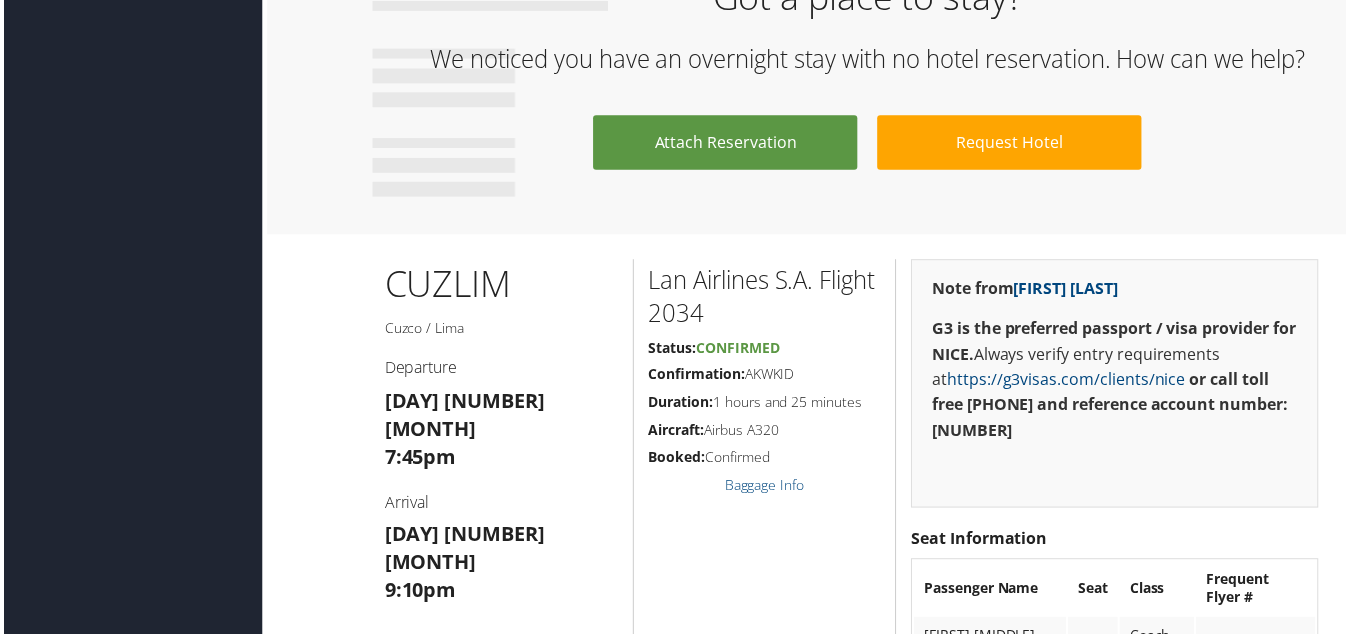 scroll, scrollTop: 5000, scrollLeft: 0, axis: vertical 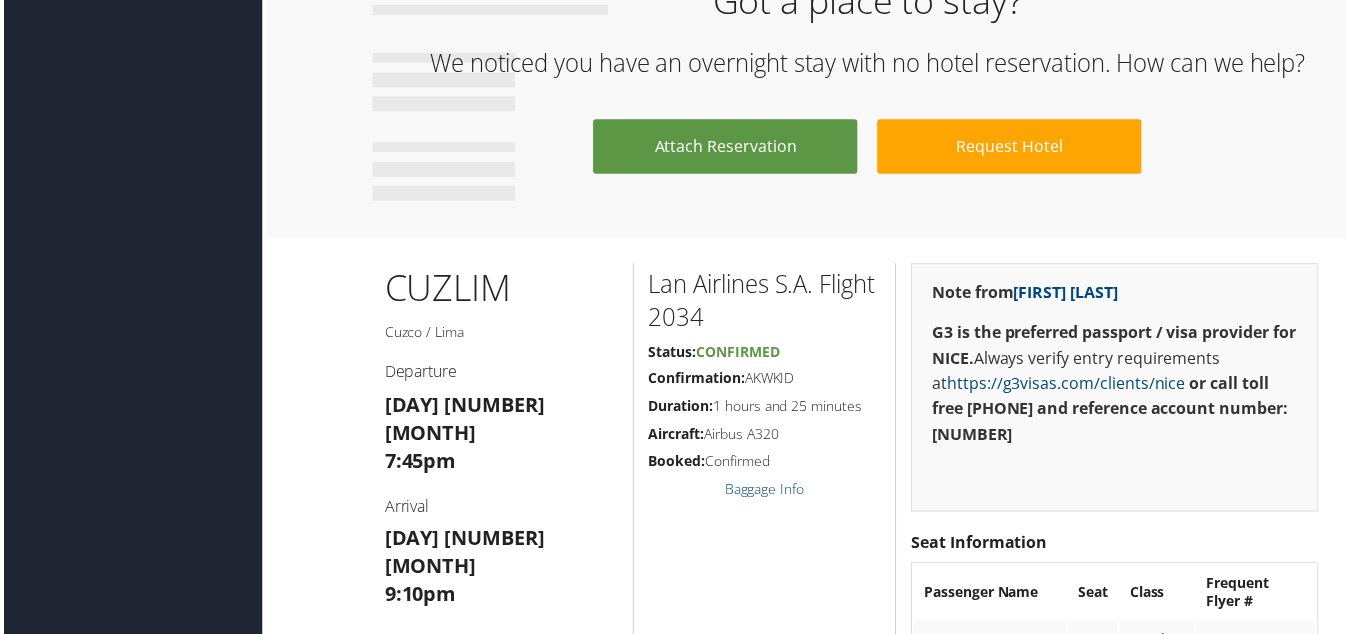 drag, startPoint x: 797, startPoint y: 377, endPoint x: 745, endPoint y: 383, distance: 52.34501 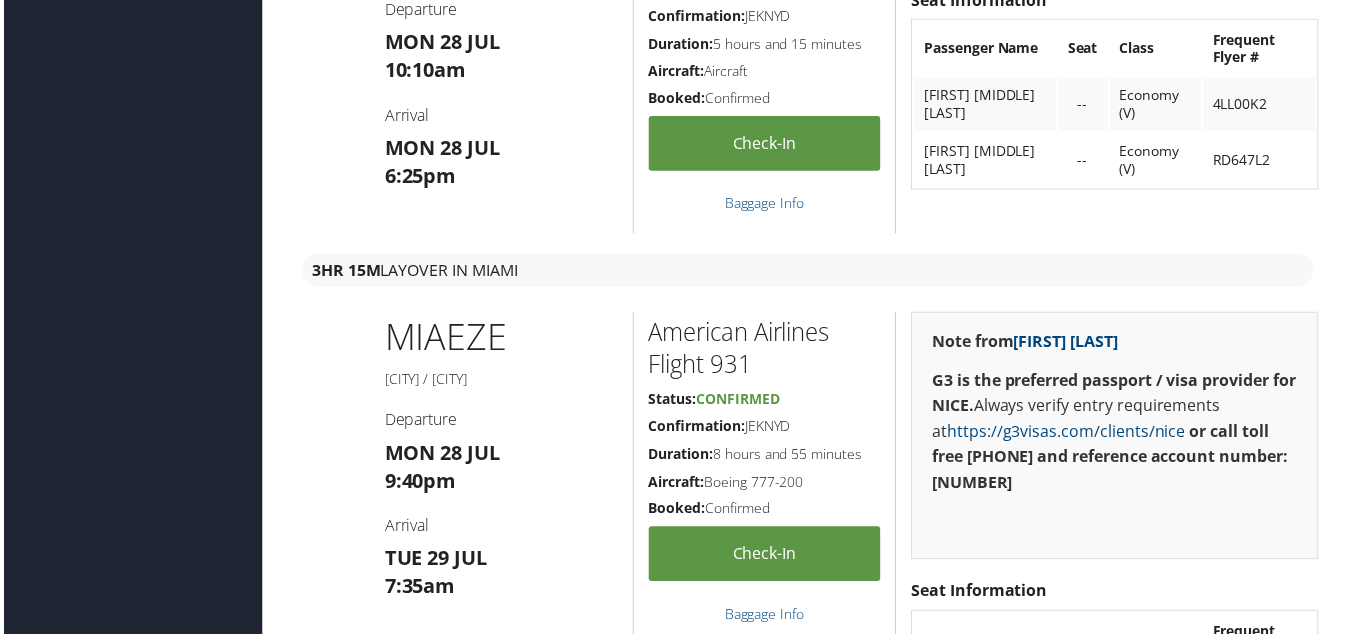 scroll, scrollTop: 1500, scrollLeft: 0, axis: vertical 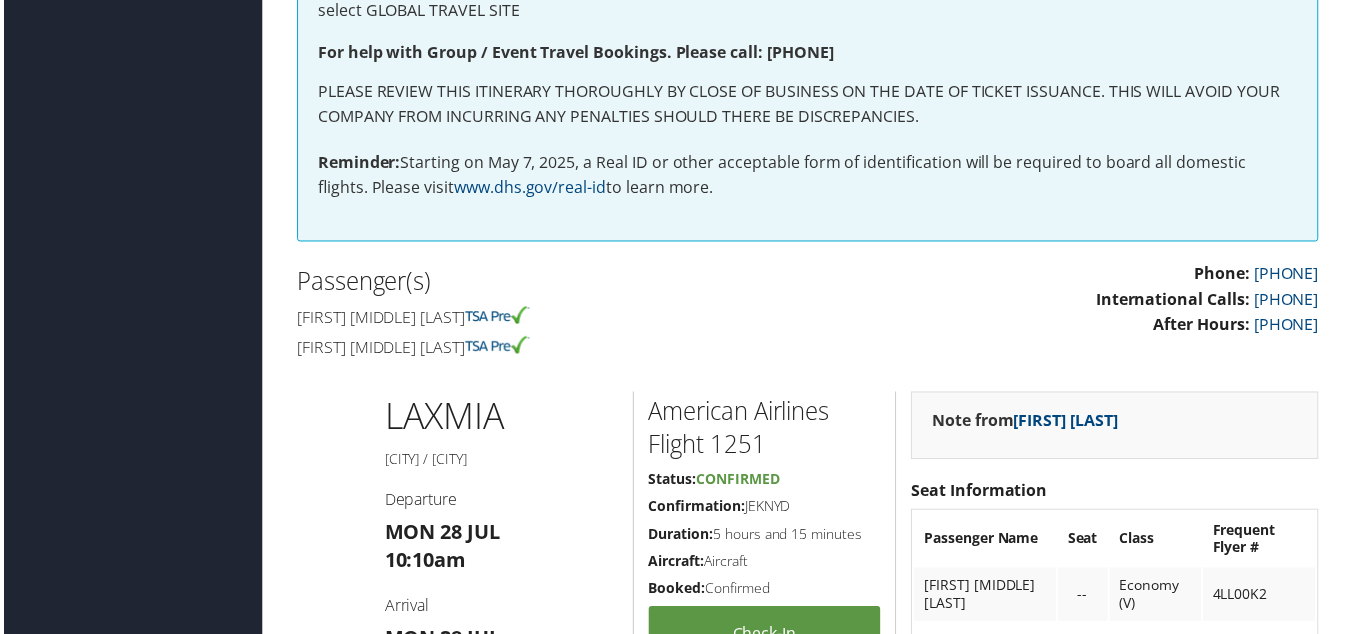 click on "Gina nicole Loewith" at bounding box center [544, 349] 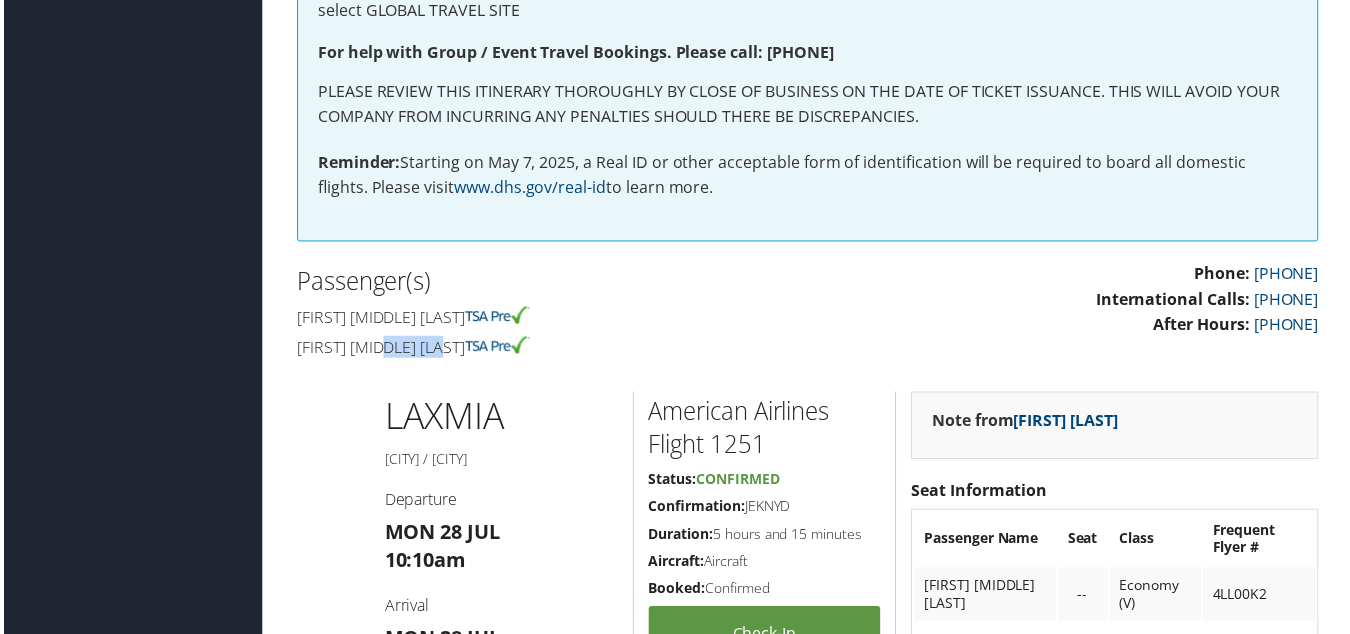 click on "Gina nicole Loewith" at bounding box center [544, 349] 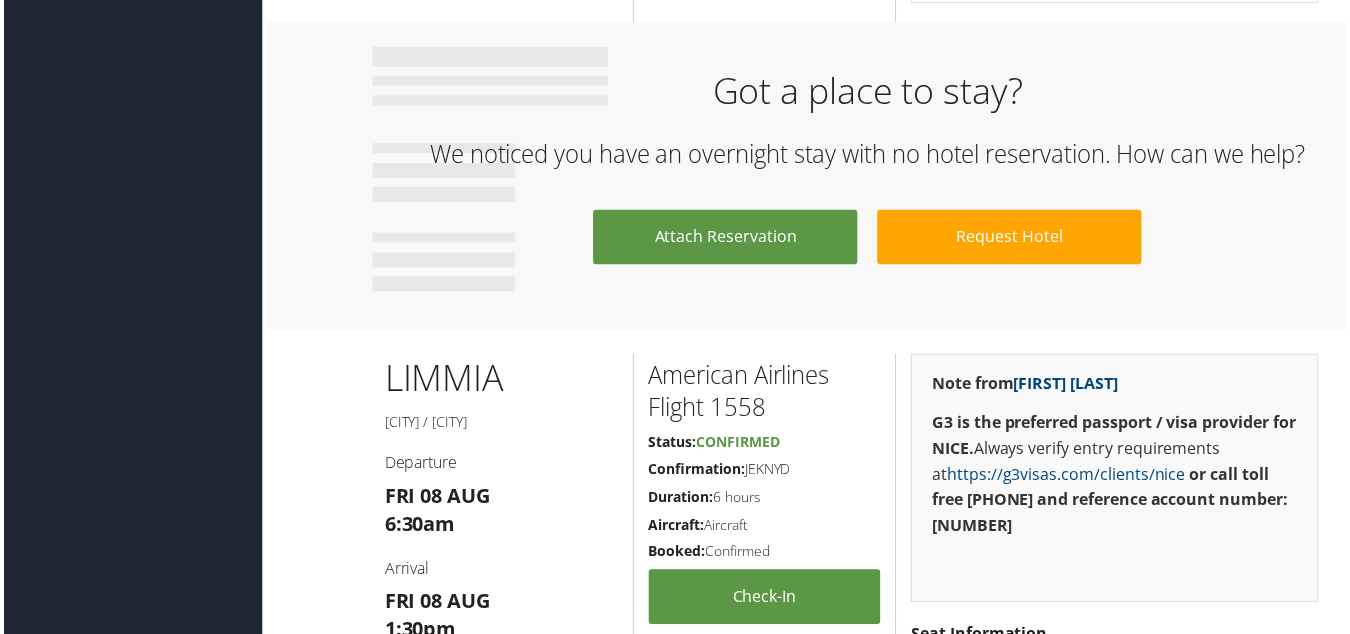 scroll, scrollTop: 5727, scrollLeft: 0, axis: vertical 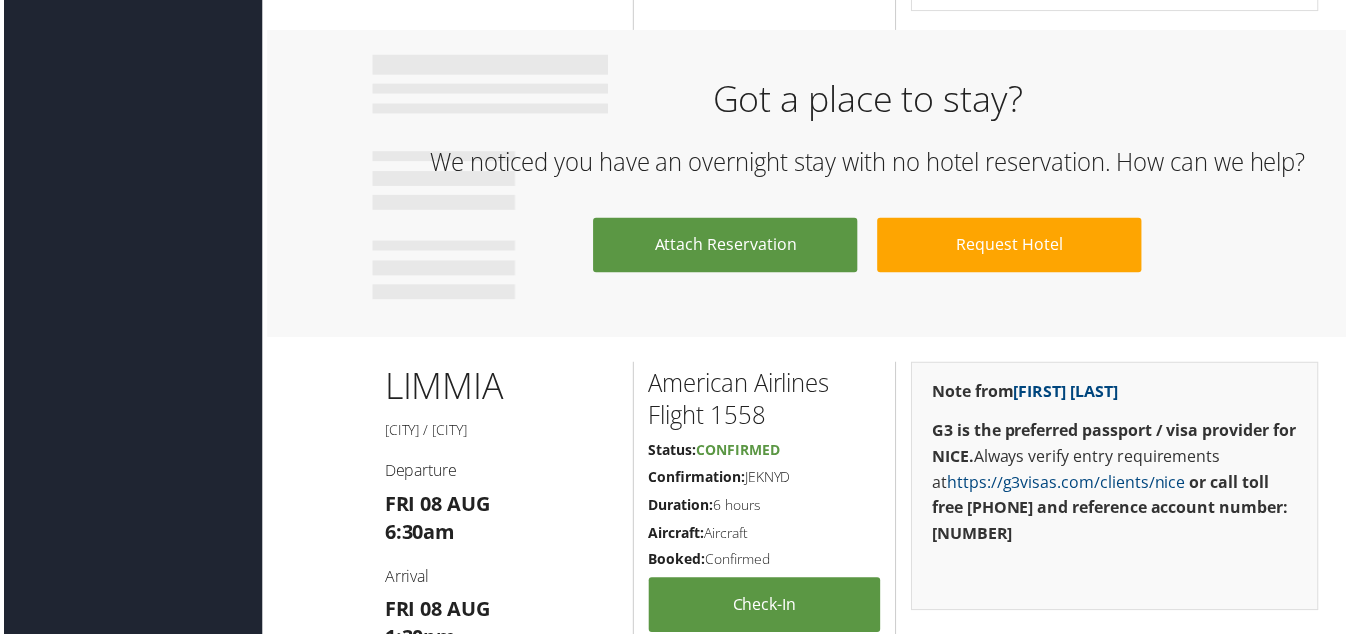 drag, startPoint x: 802, startPoint y: 478, endPoint x: 747, endPoint y: 485, distance: 55.443665 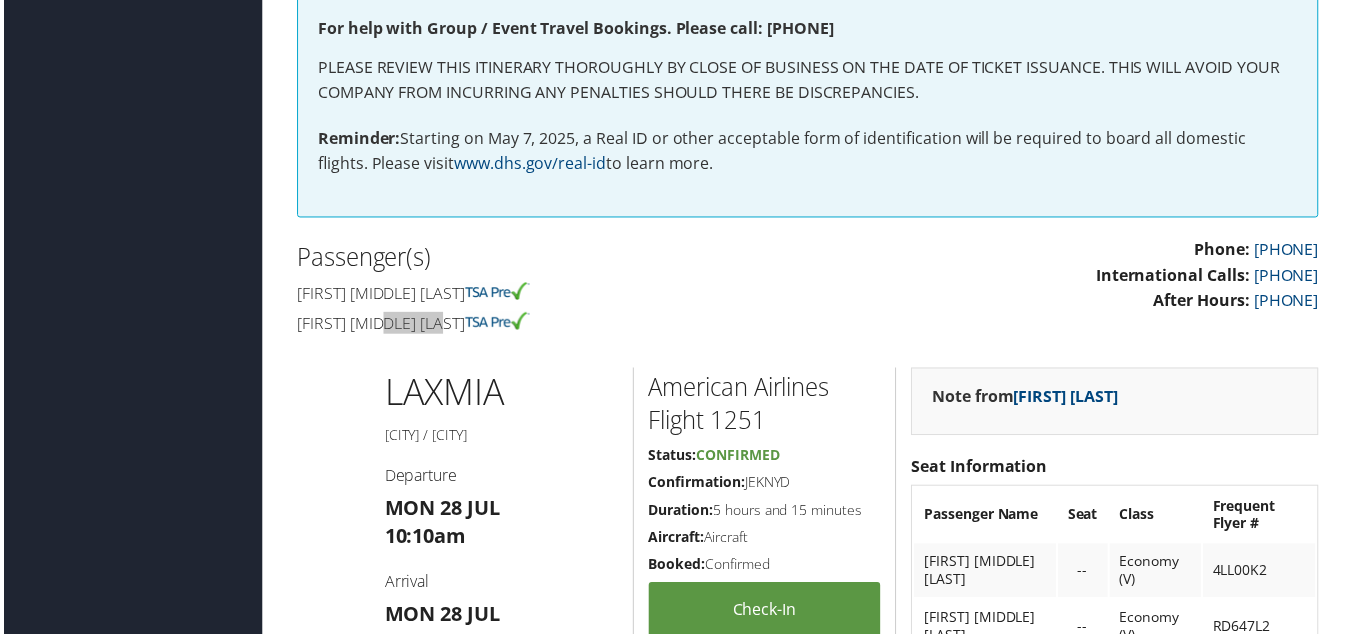 scroll, scrollTop: 1527, scrollLeft: 0, axis: vertical 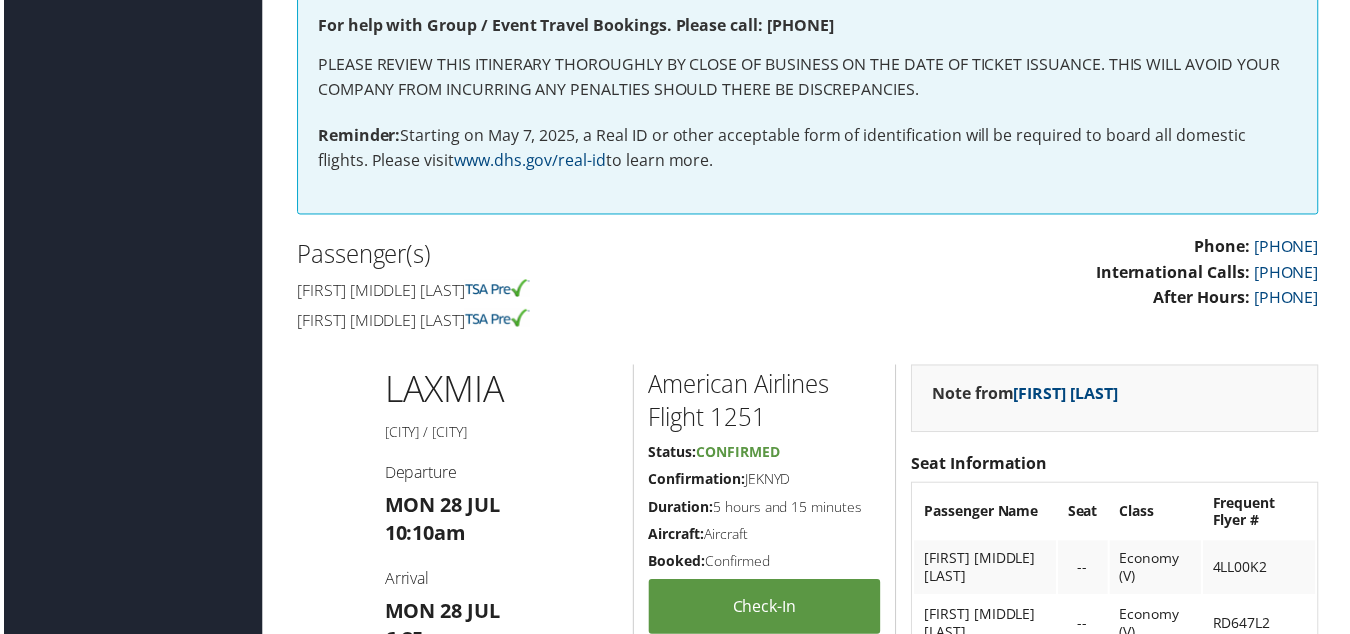 click on "Gina nicole Loewith" at bounding box center (544, 322) 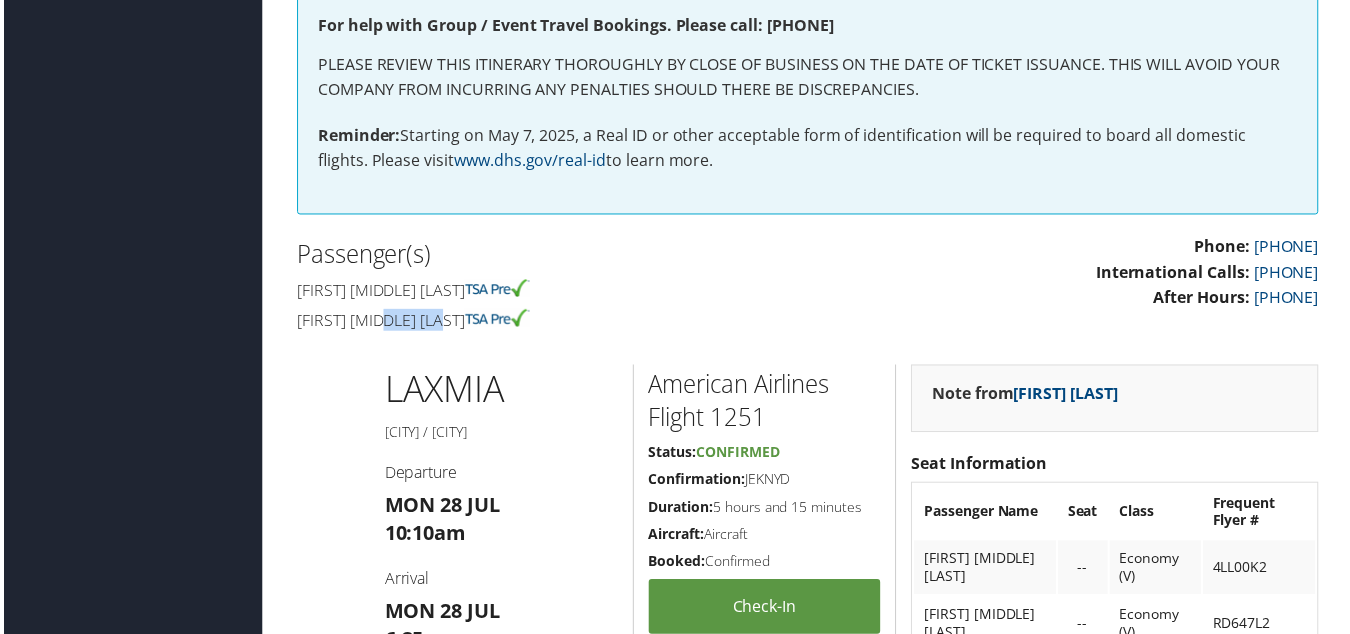 click on "Gina nicole Loewith" at bounding box center [544, 322] 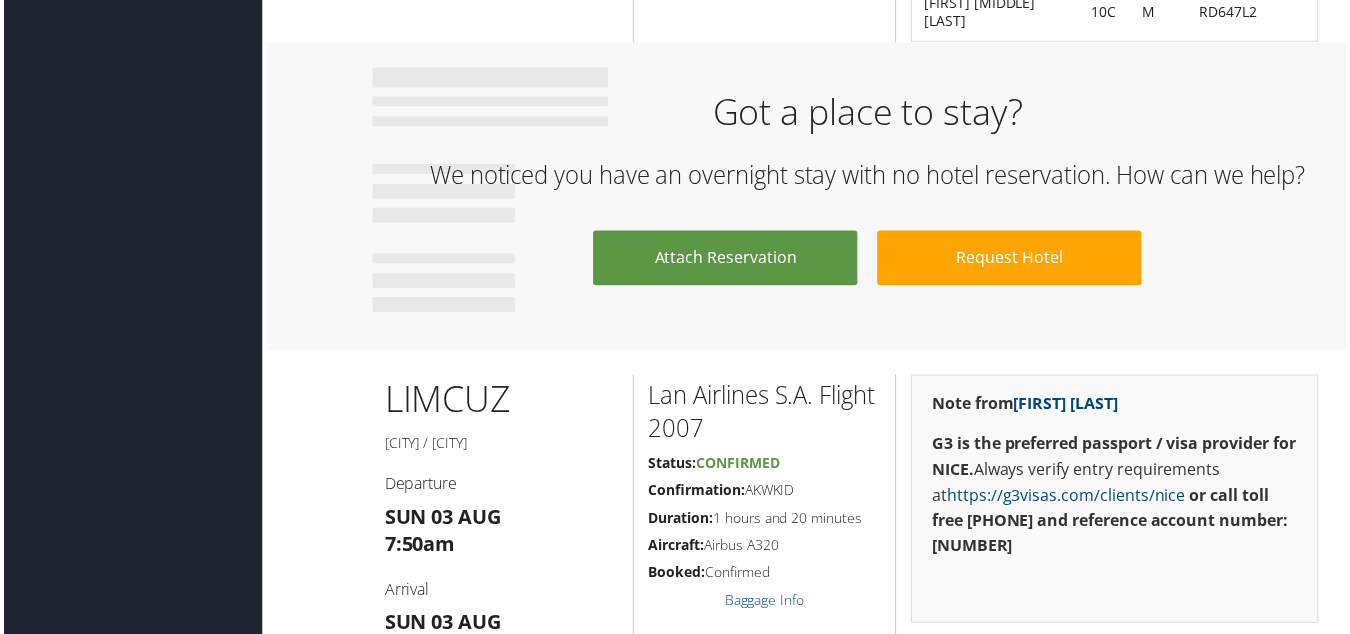 scroll, scrollTop: 4127, scrollLeft: 0, axis: vertical 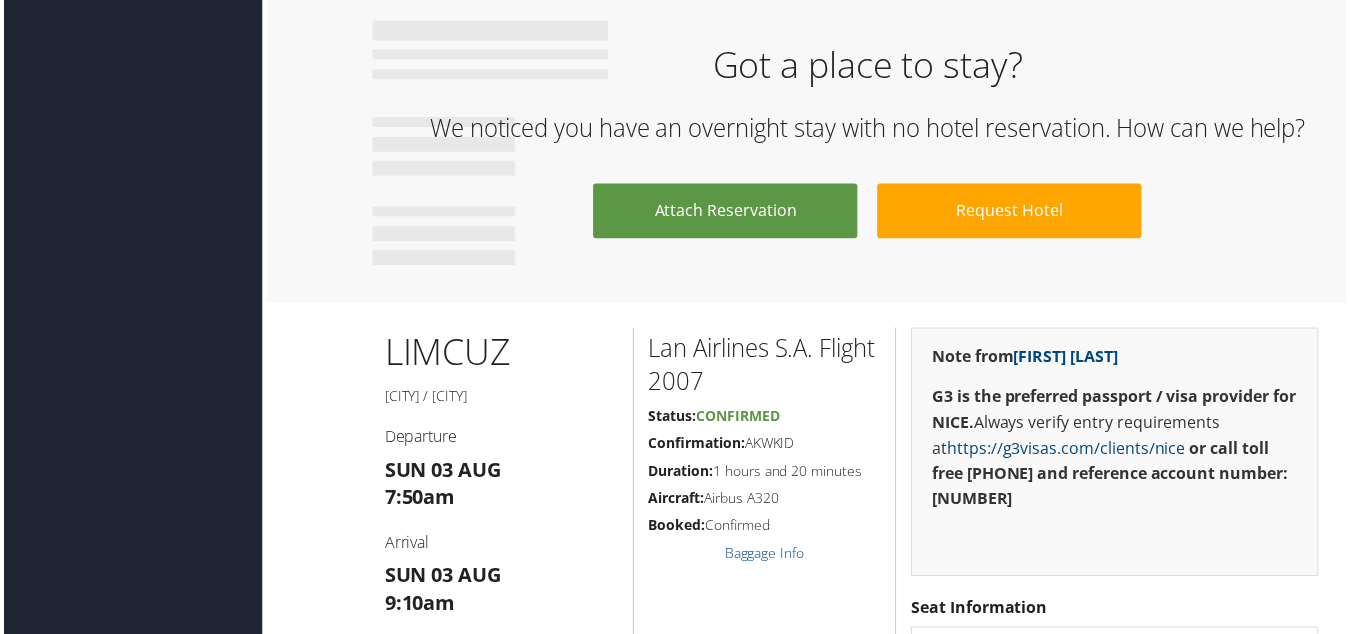 click on "Confirmation:  AKWKID" at bounding box center [766, 446] 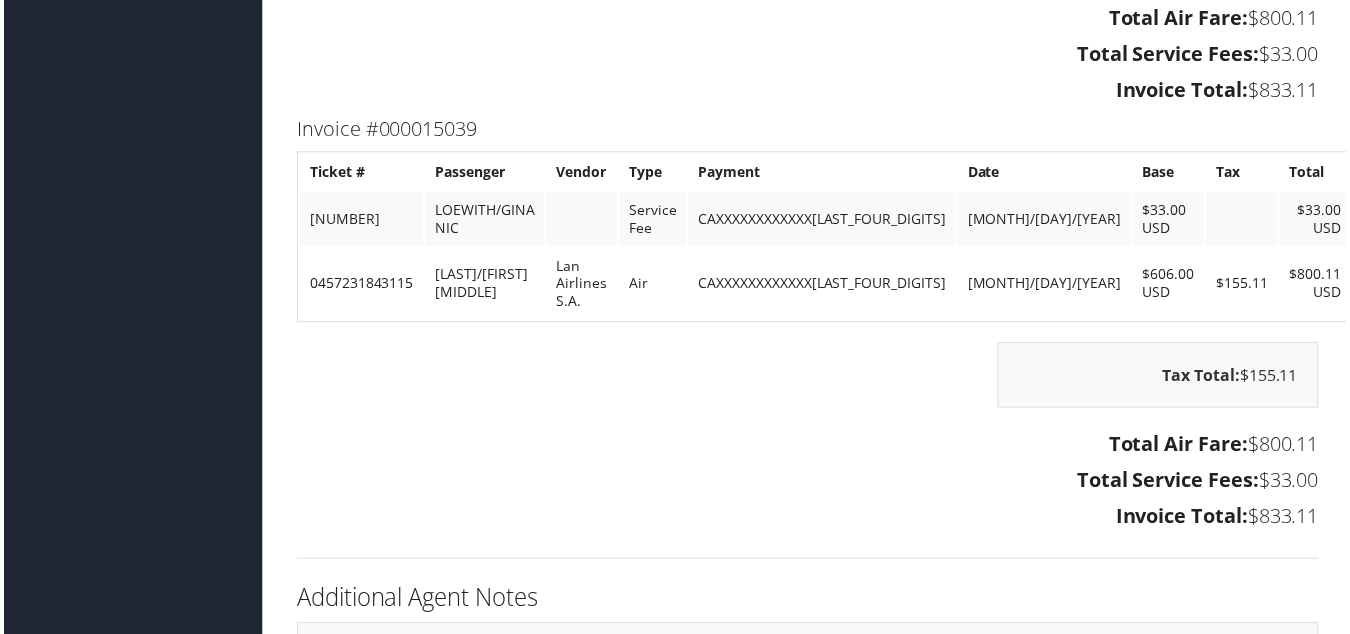 scroll, scrollTop: 8527, scrollLeft: 0, axis: vertical 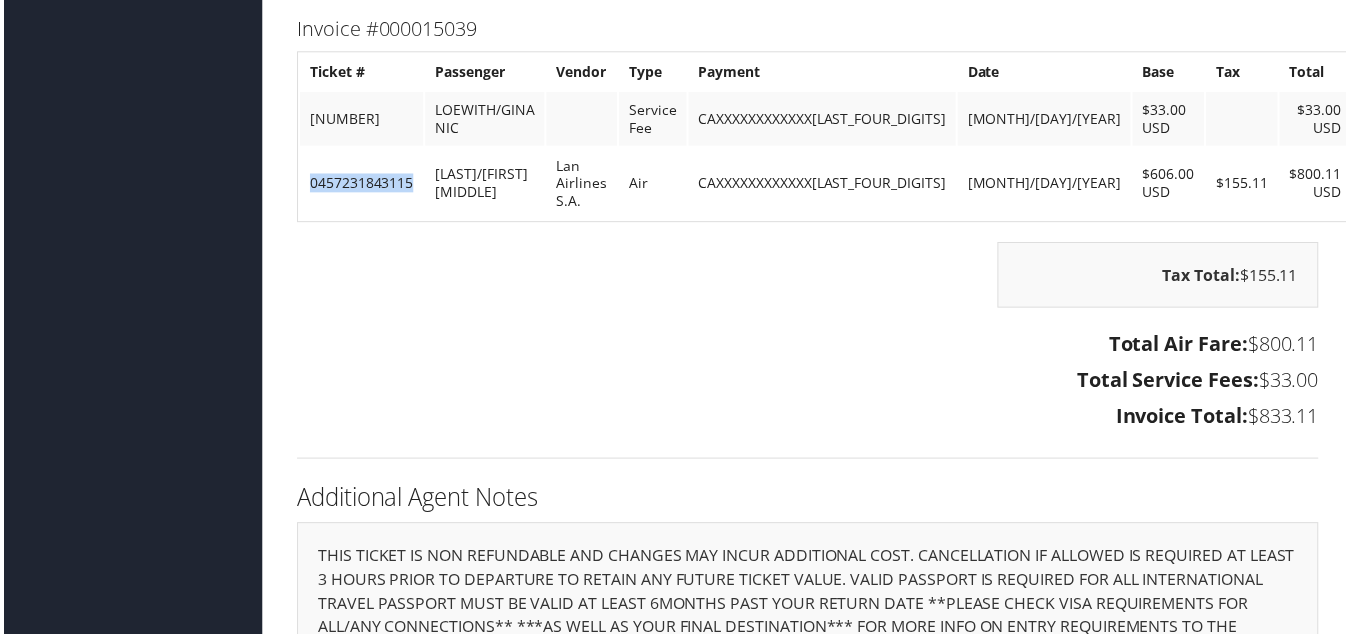 drag, startPoint x: 417, startPoint y: 163, endPoint x: 300, endPoint y: 168, distance: 117.10679 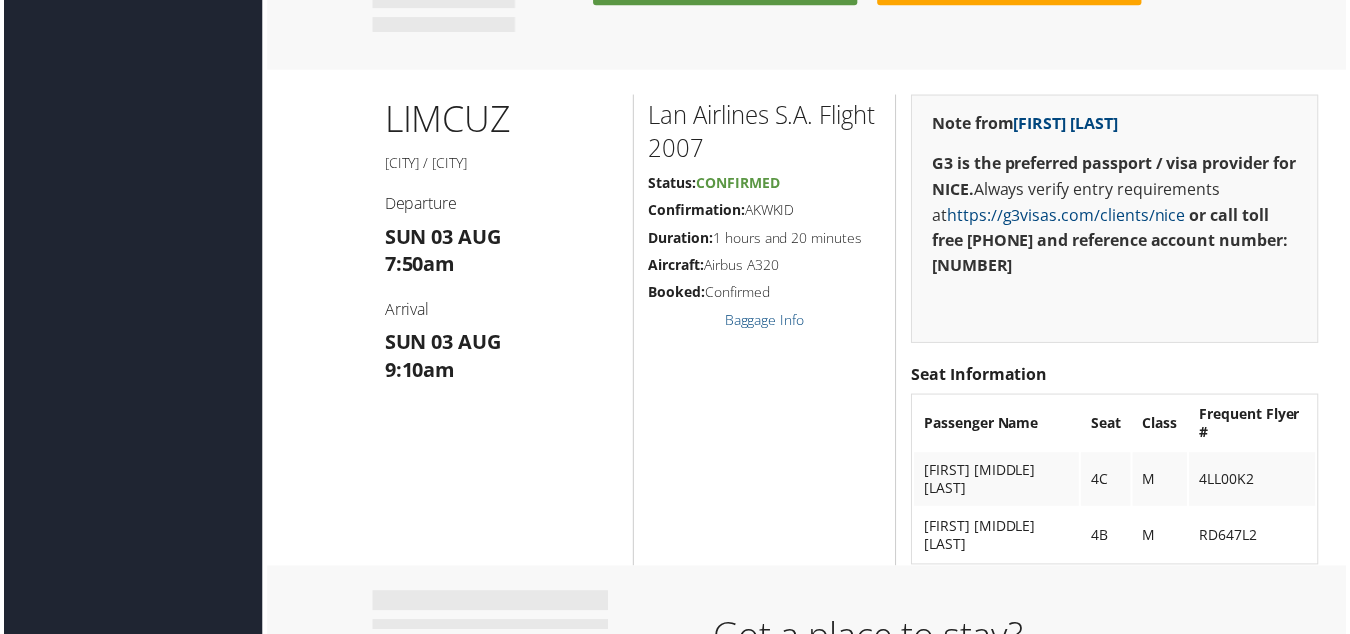 scroll, scrollTop: 4327, scrollLeft: 0, axis: vertical 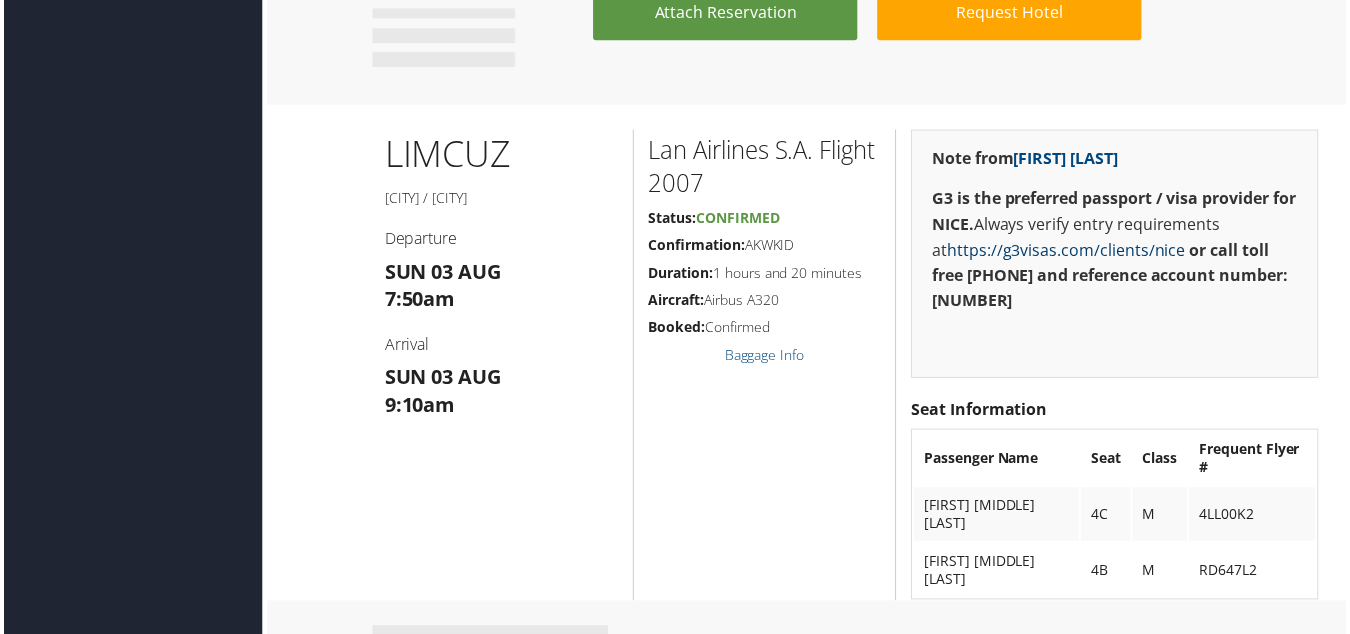 click on "https://g3visas.com/clients/nice" at bounding box center (1069, 251) 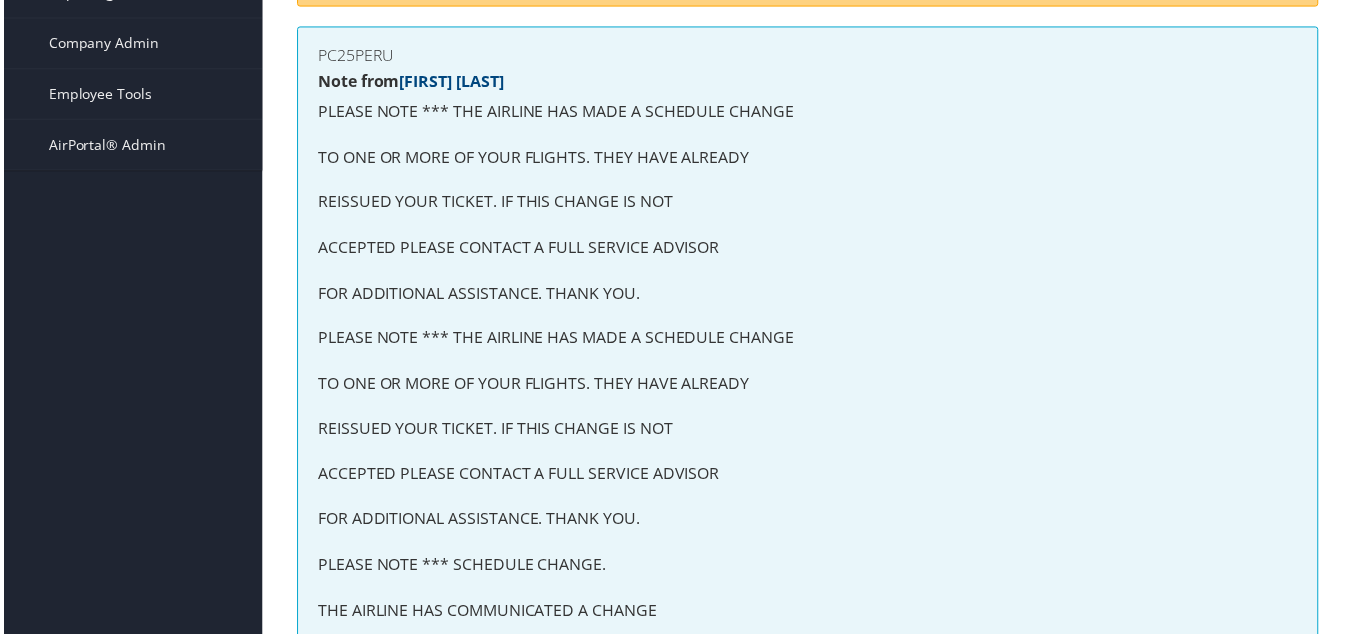 scroll, scrollTop: 0, scrollLeft: 0, axis: both 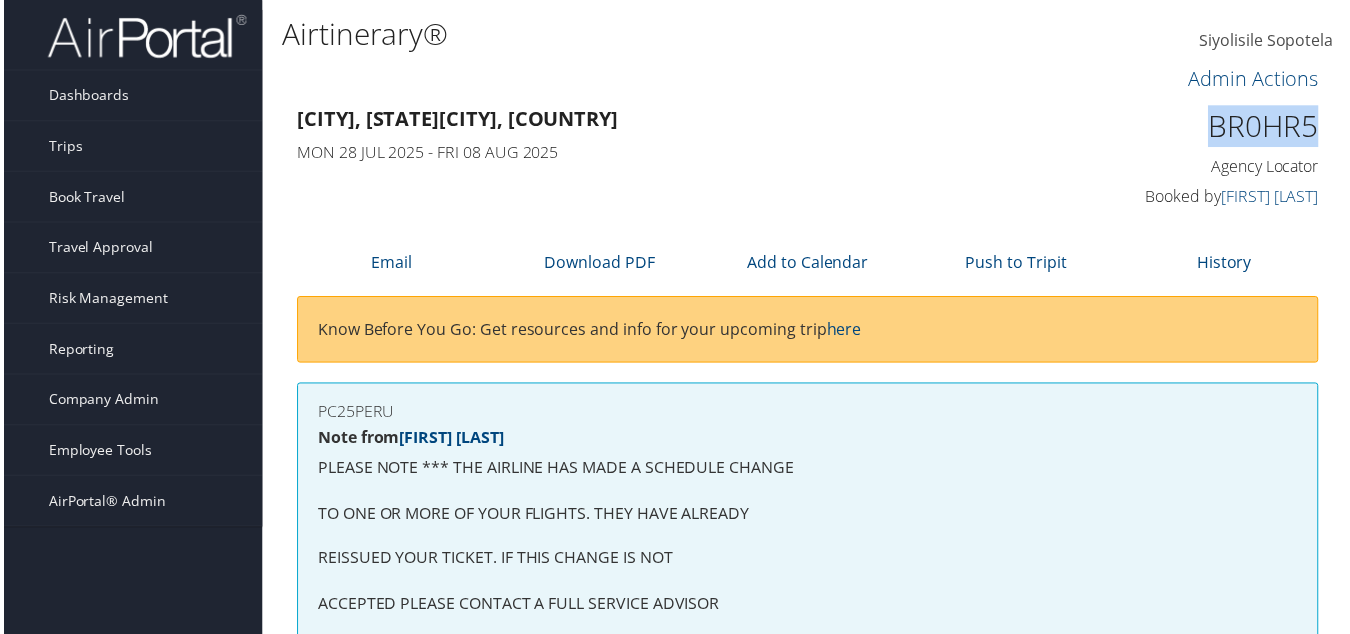 drag, startPoint x: 1315, startPoint y: 129, endPoint x: 1176, endPoint y: 143, distance: 139.70326 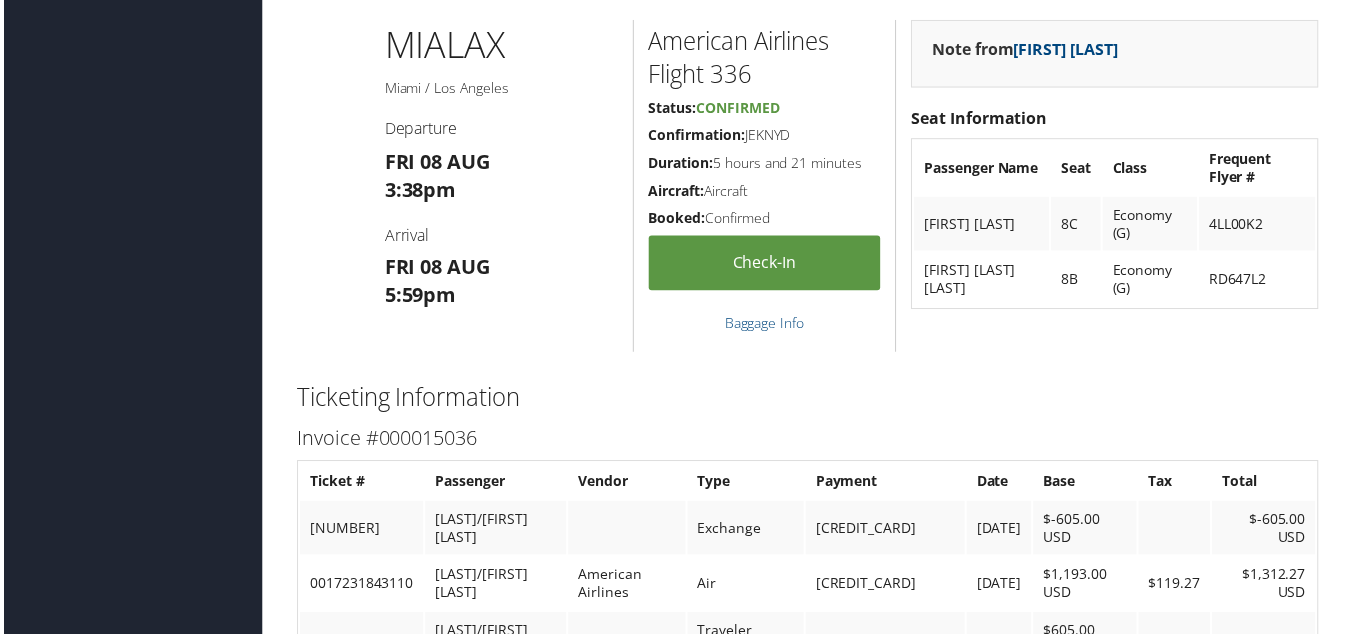 scroll, scrollTop: 6300, scrollLeft: 0, axis: vertical 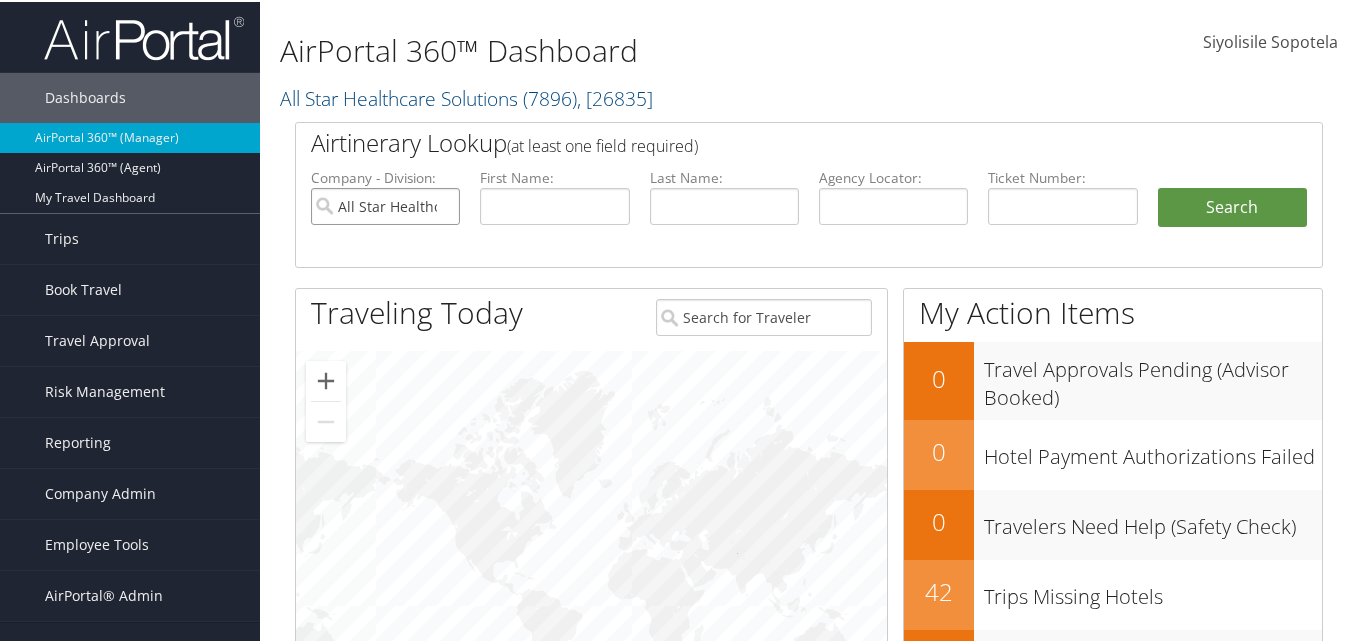 click on "All Star Healthcare Solutions" at bounding box center [385, 204] 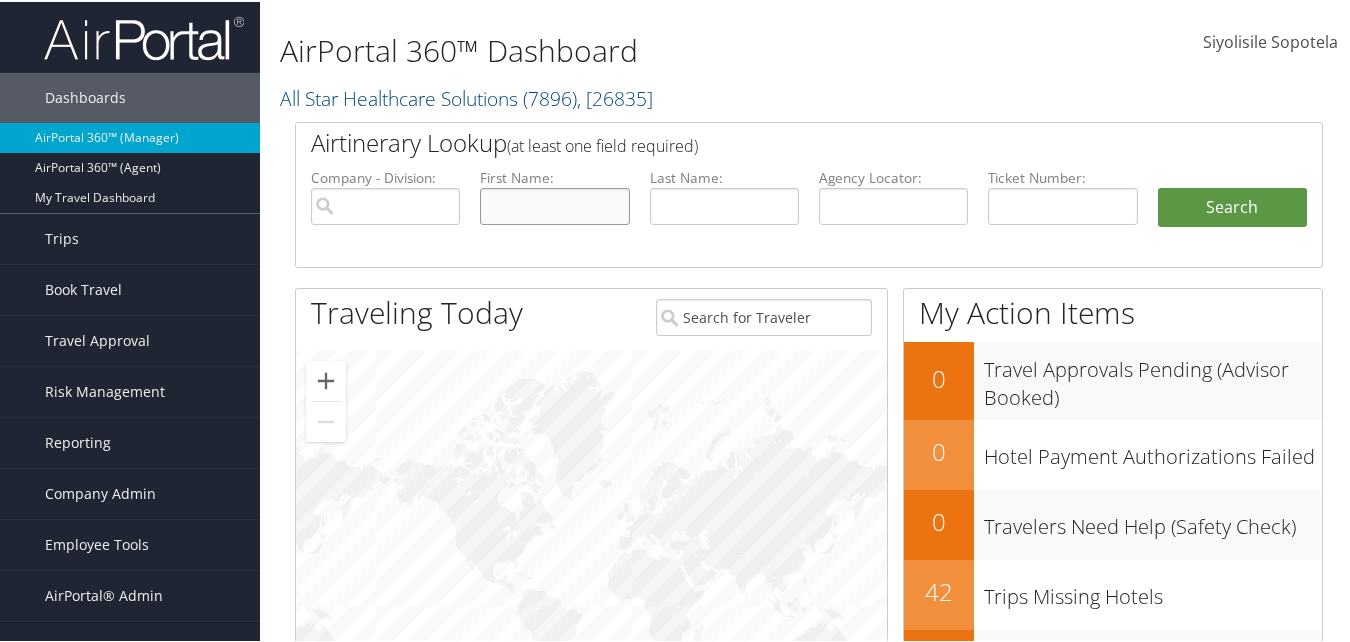 click at bounding box center [554, 204] 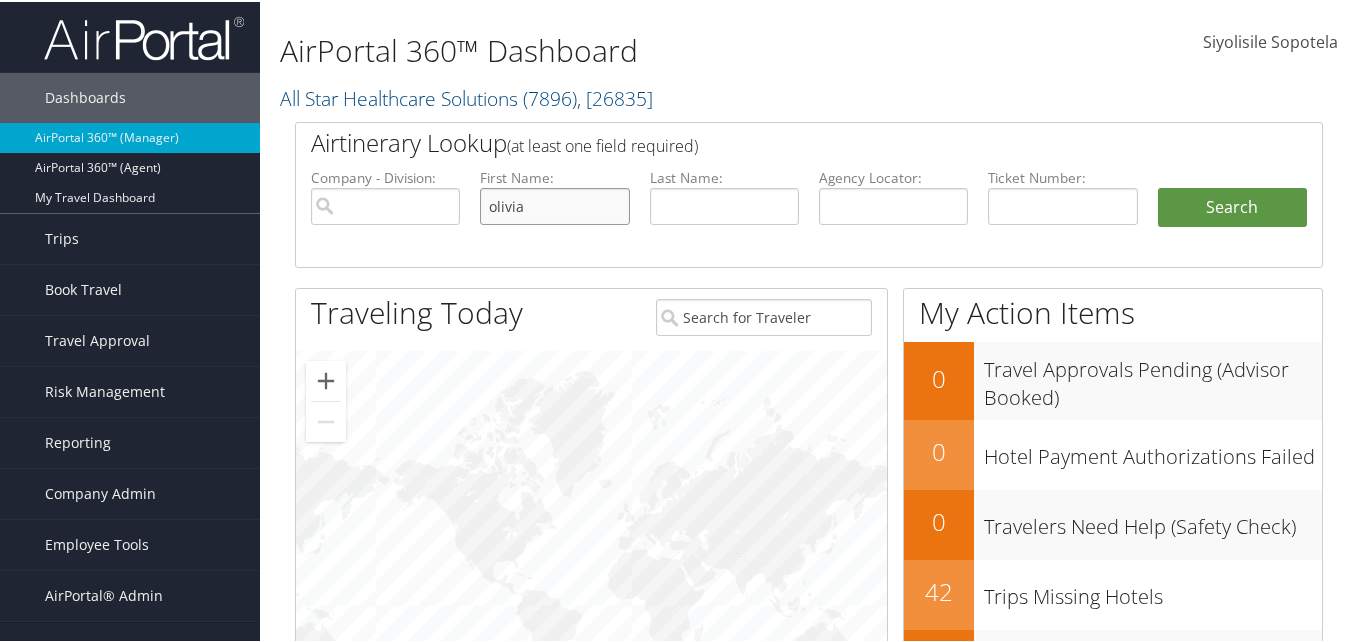 type on "olivia" 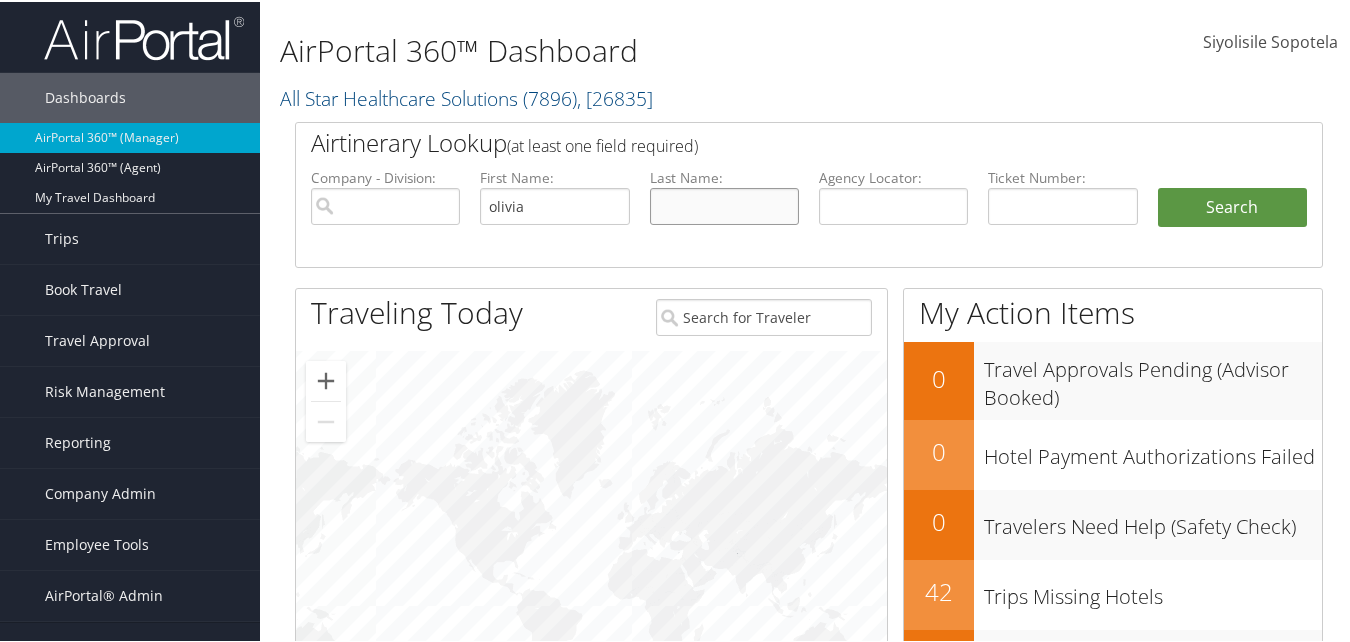 click at bounding box center [724, 204] 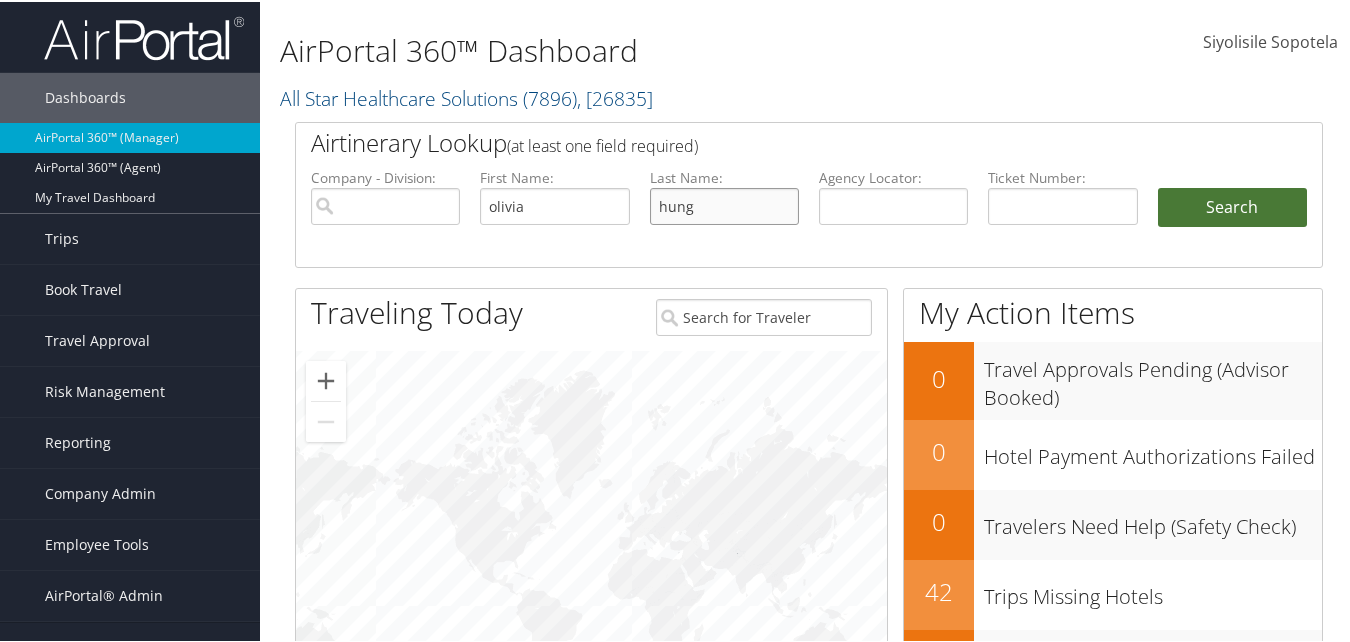 type on "hung" 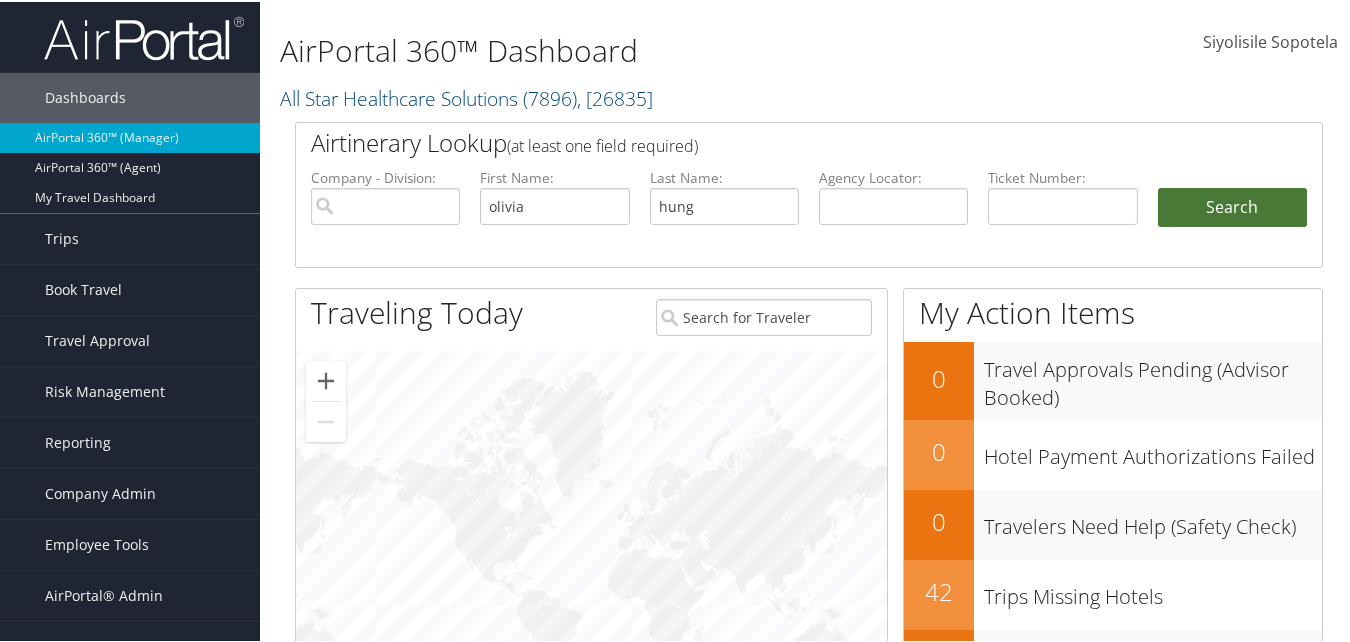 click on "Search" at bounding box center [1232, 206] 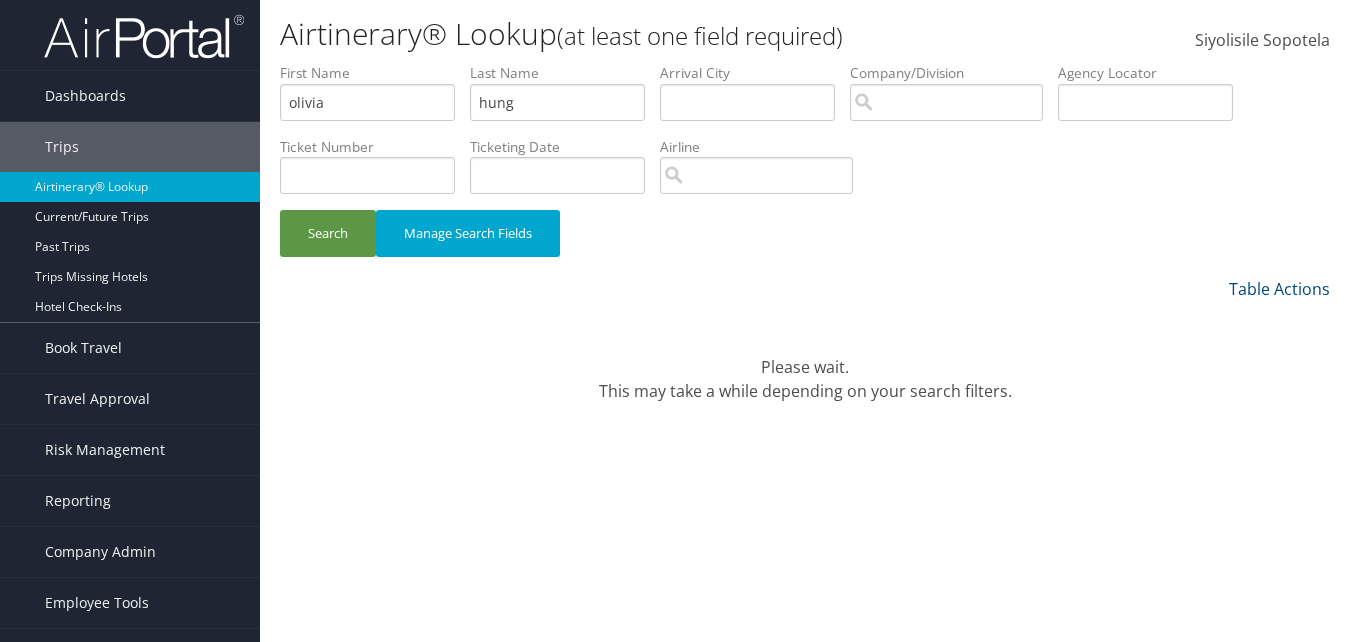 scroll, scrollTop: 0, scrollLeft: 0, axis: both 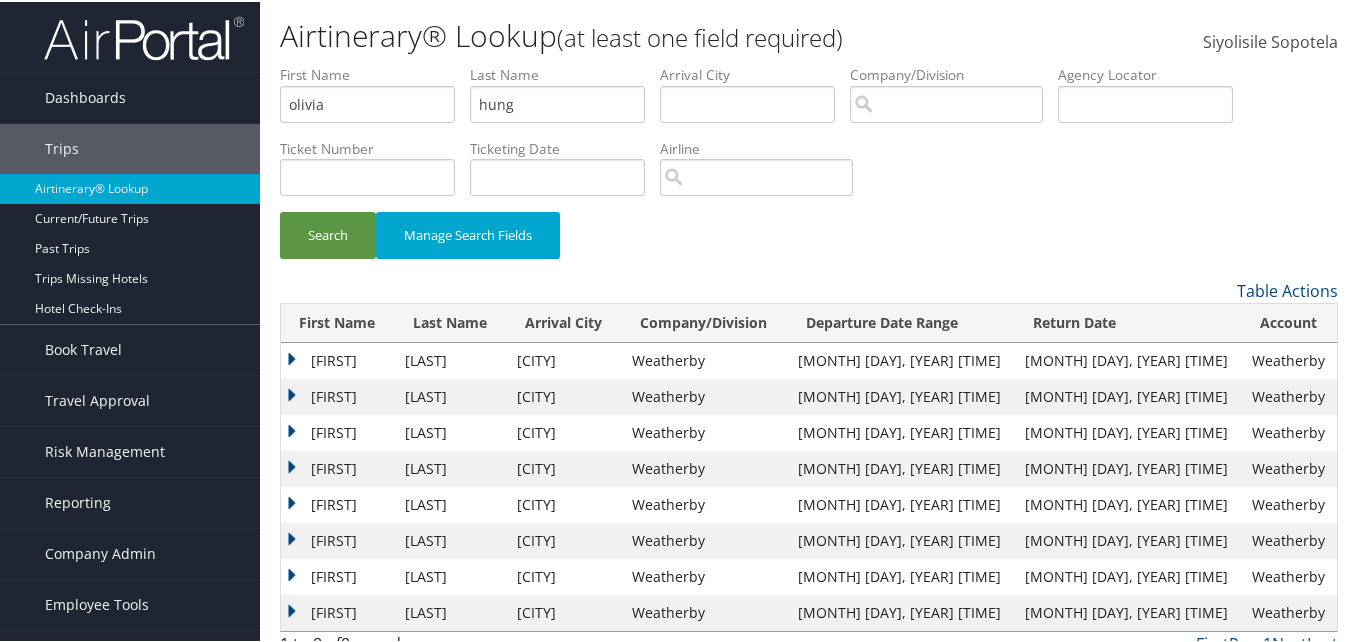 click on "[FIRST]" at bounding box center [338, 359] 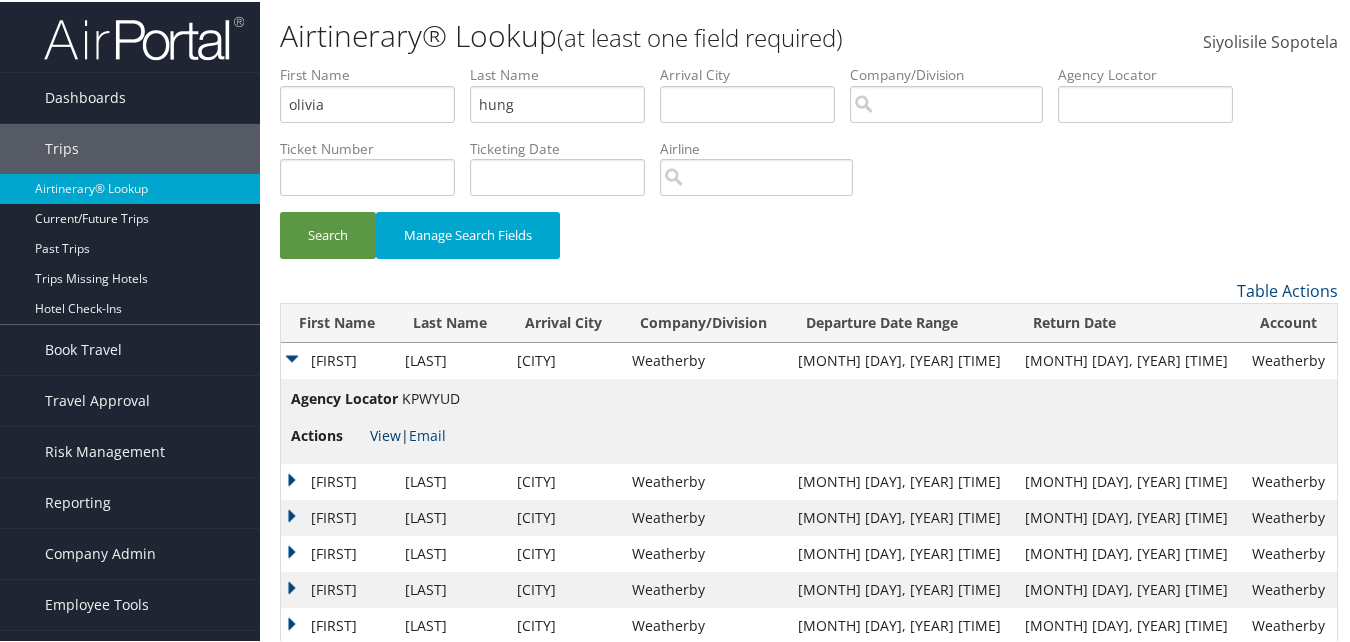 click on "View" at bounding box center (385, 433) 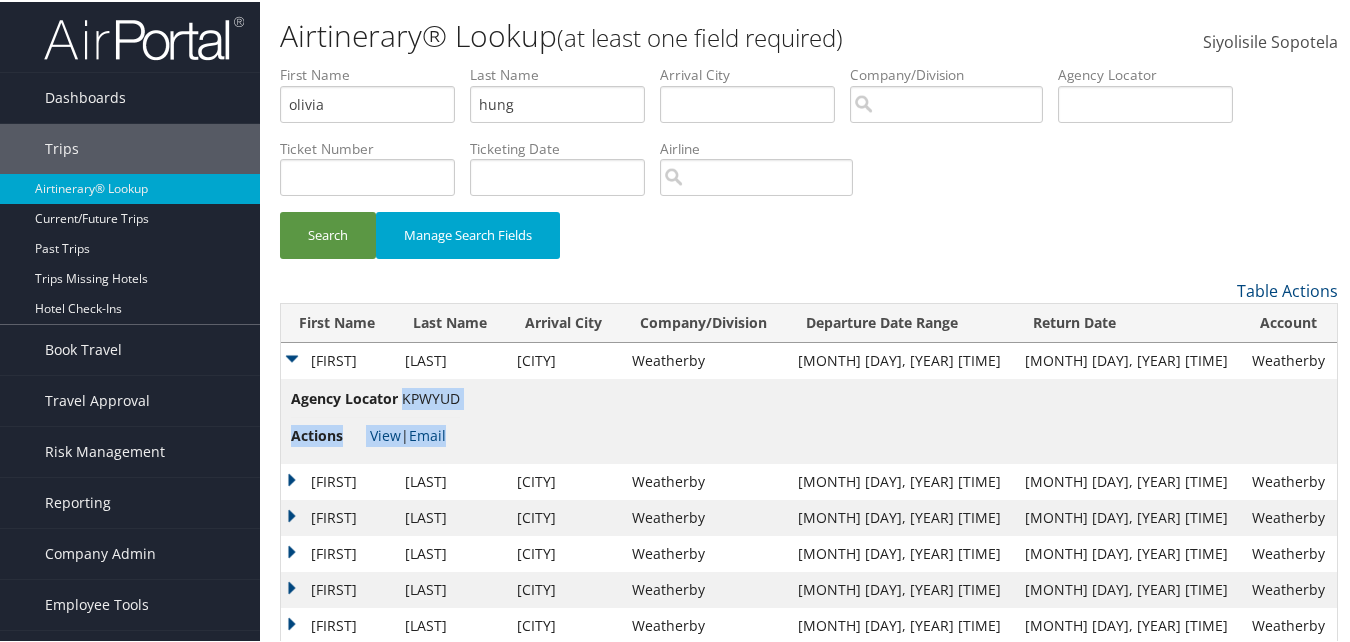 drag, startPoint x: 464, startPoint y: 390, endPoint x: 406, endPoint y: 396, distance: 58.30952 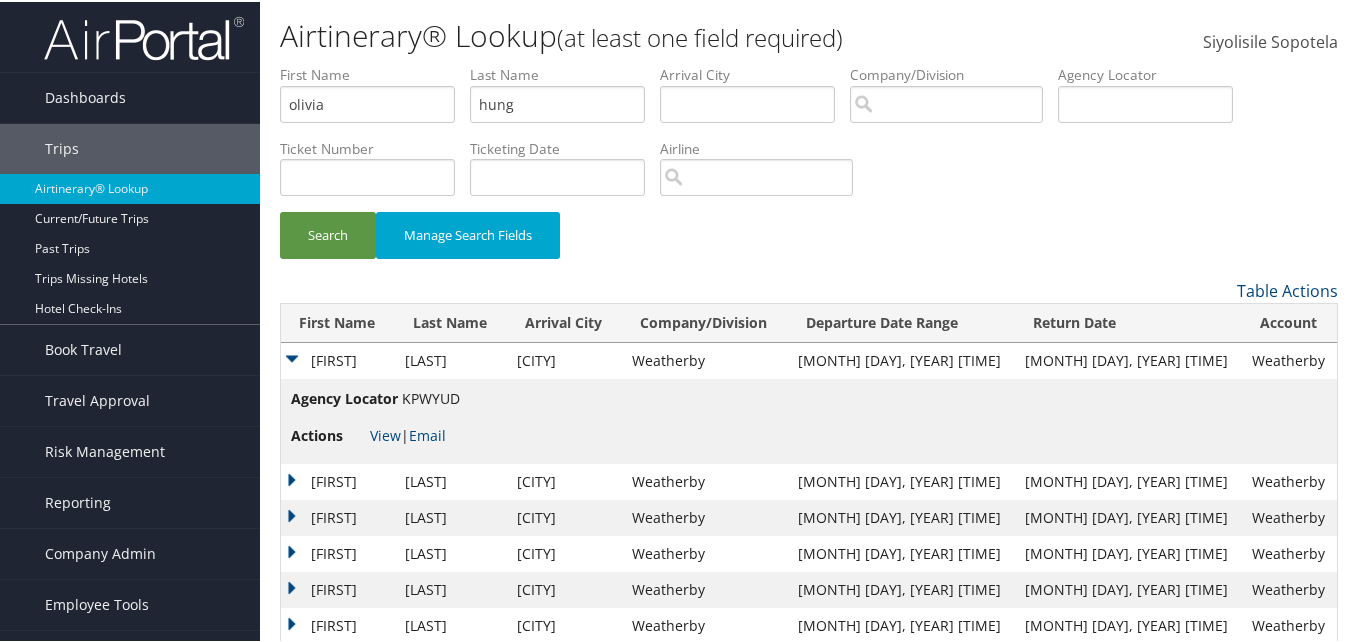 drag, startPoint x: 406, startPoint y: 396, endPoint x: 489, endPoint y: 402, distance: 83.21658 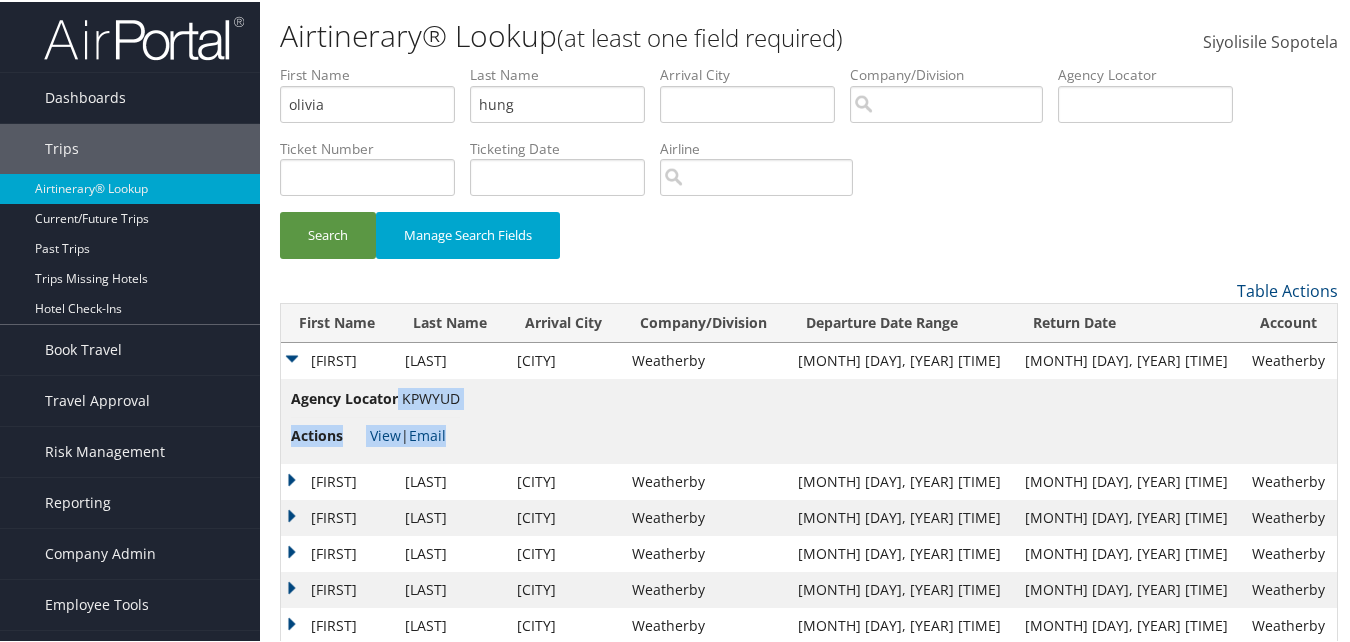 drag, startPoint x: 461, startPoint y: 398, endPoint x: 447, endPoint y: 400, distance: 14.142136 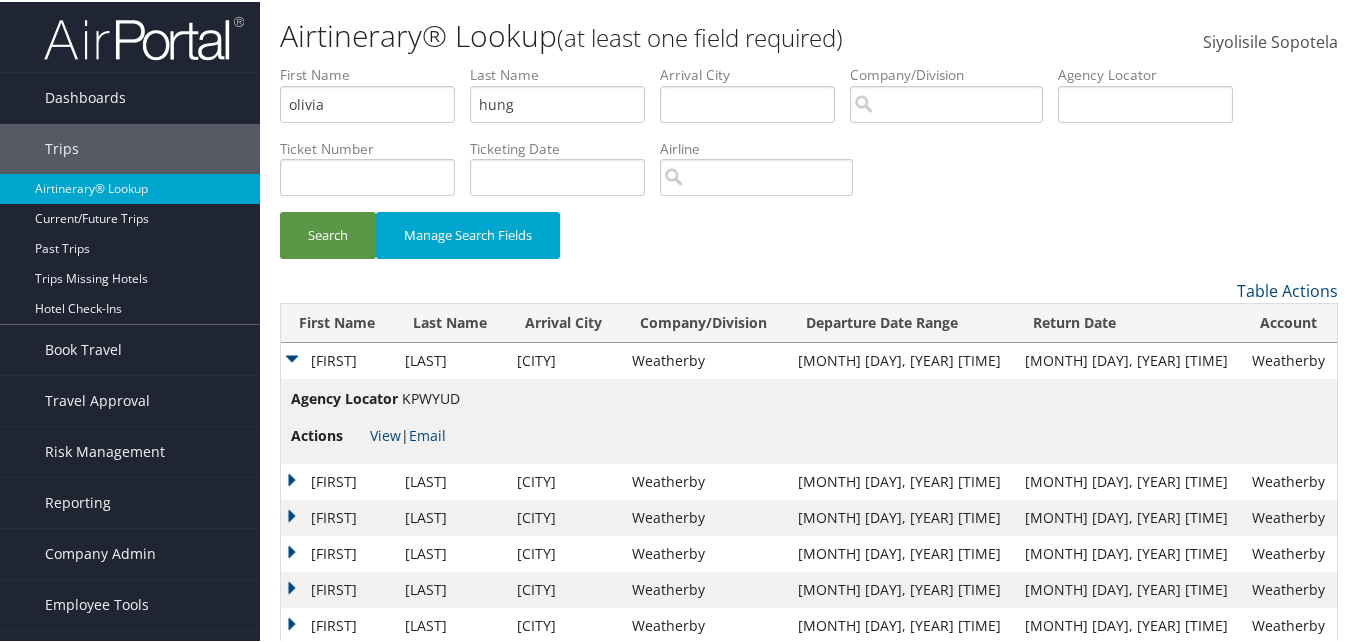 drag, startPoint x: 447, startPoint y: 400, endPoint x: 512, endPoint y: 400, distance: 65 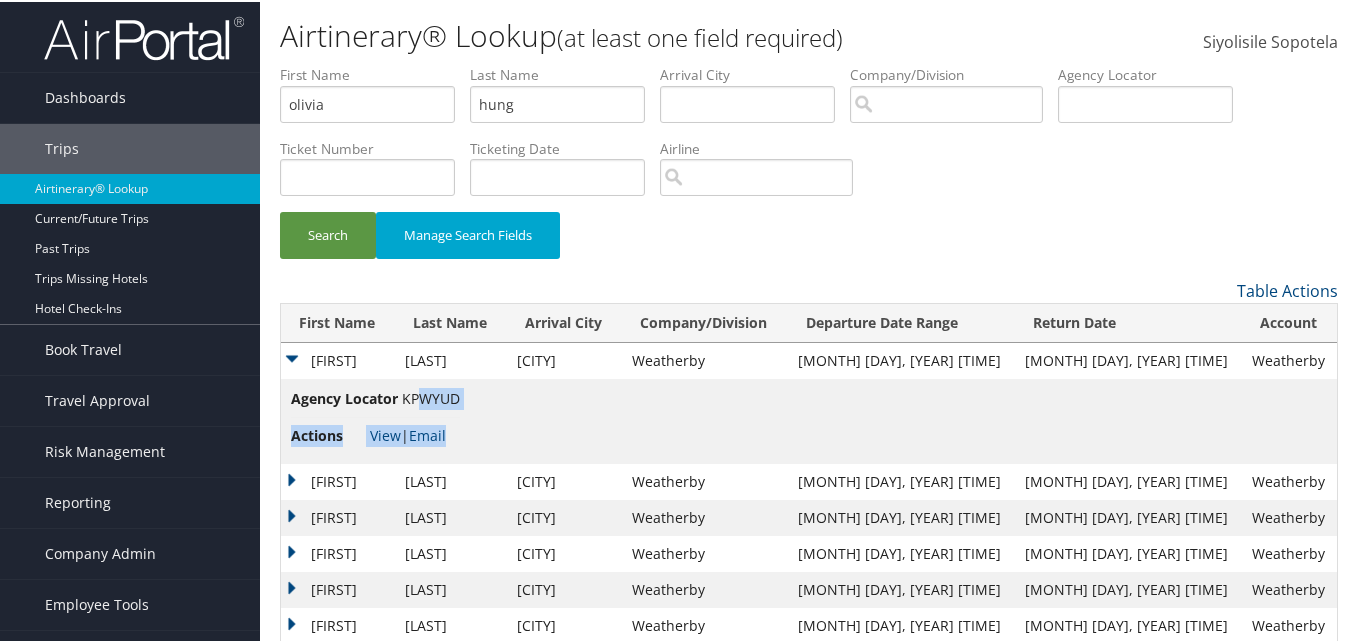 drag, startPoint x: 467, startPoint y: 393, endPoint x: 422, endPoint y: 399, distance: 45.39824 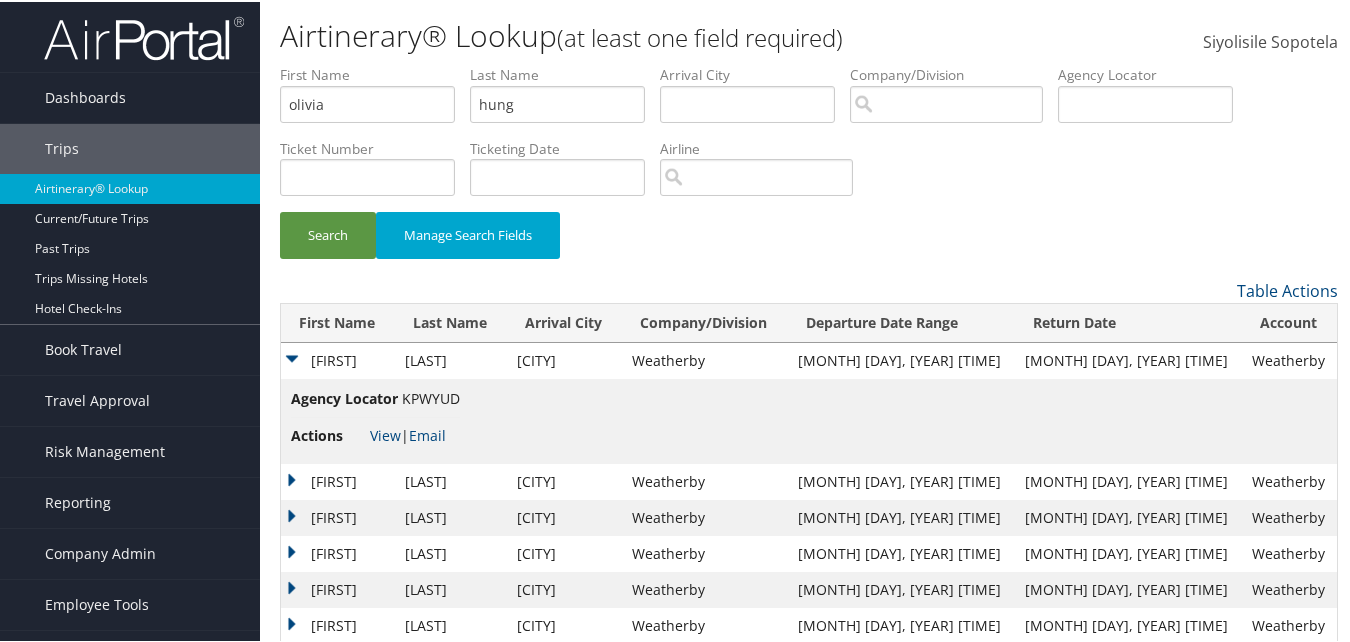 drag, startPoint x: 422, startPoint y: 399, endPoint x: 486, endPoint y: 404, distance: 64.195015 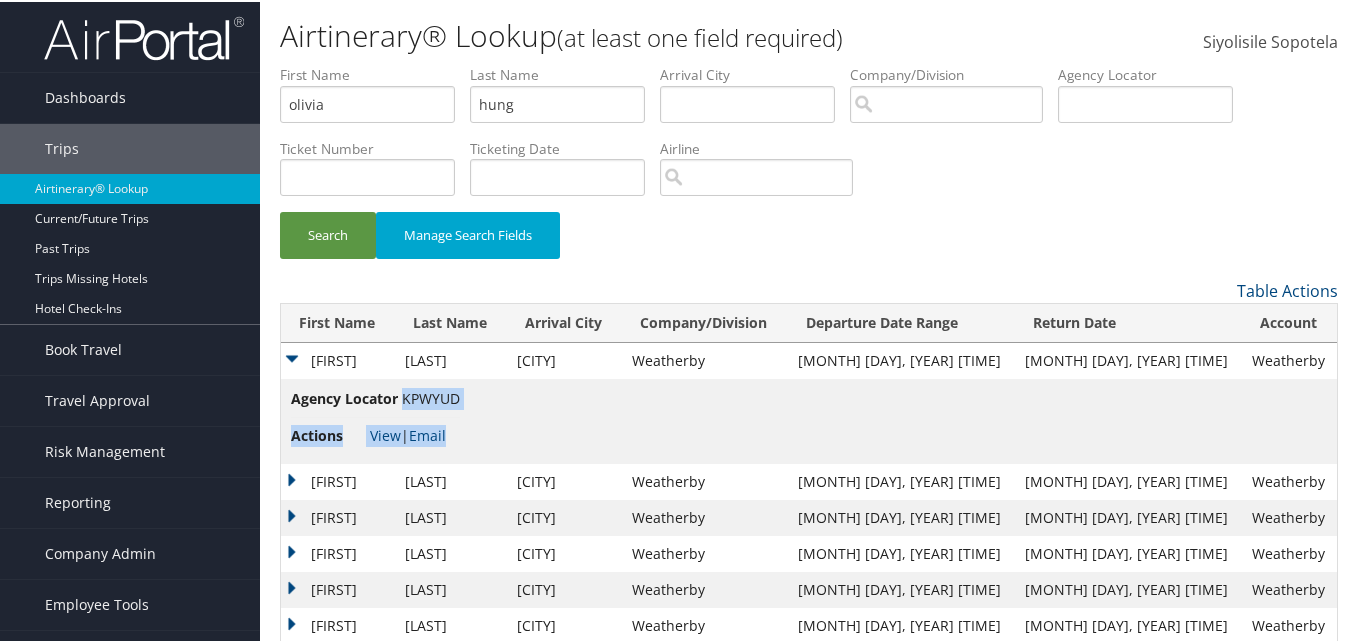 drag, startPoint x: 401, startPoint y: 398, endPoint x: 460, endPoint y: 396, distance: 59.03389 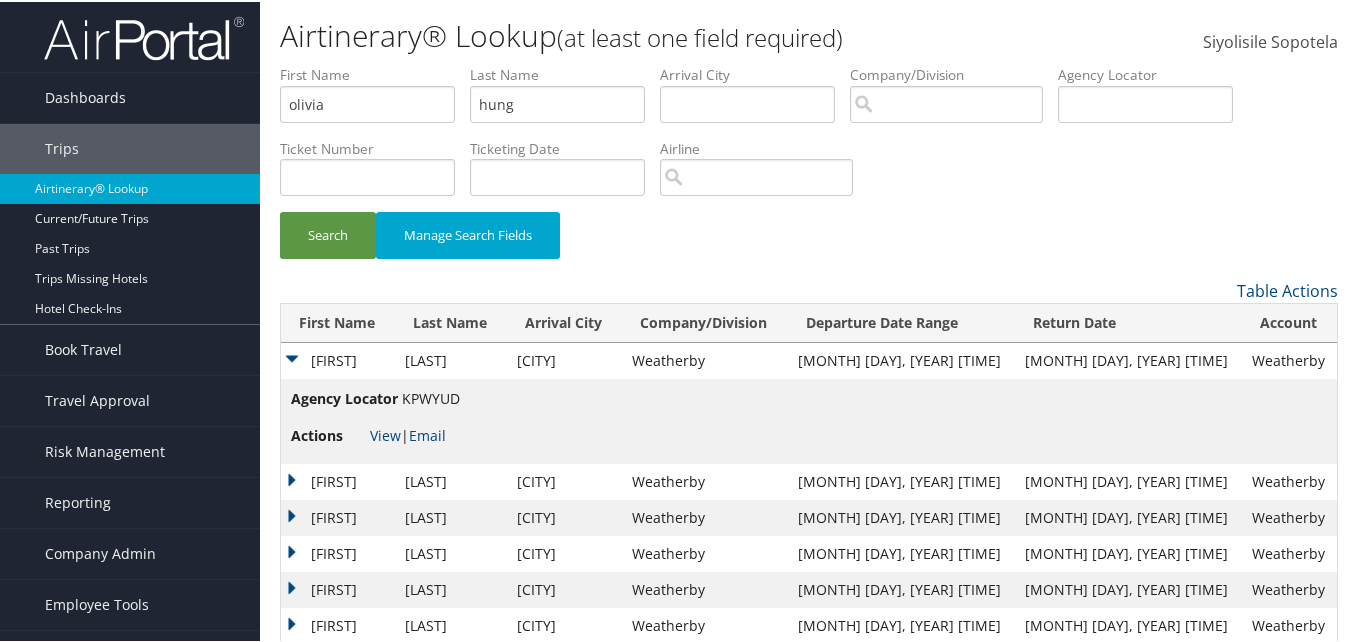 drag, startPoint x: 460, startPoint y: 396, endPoint x: 482, endPoint y: 413, distance: 27.802877 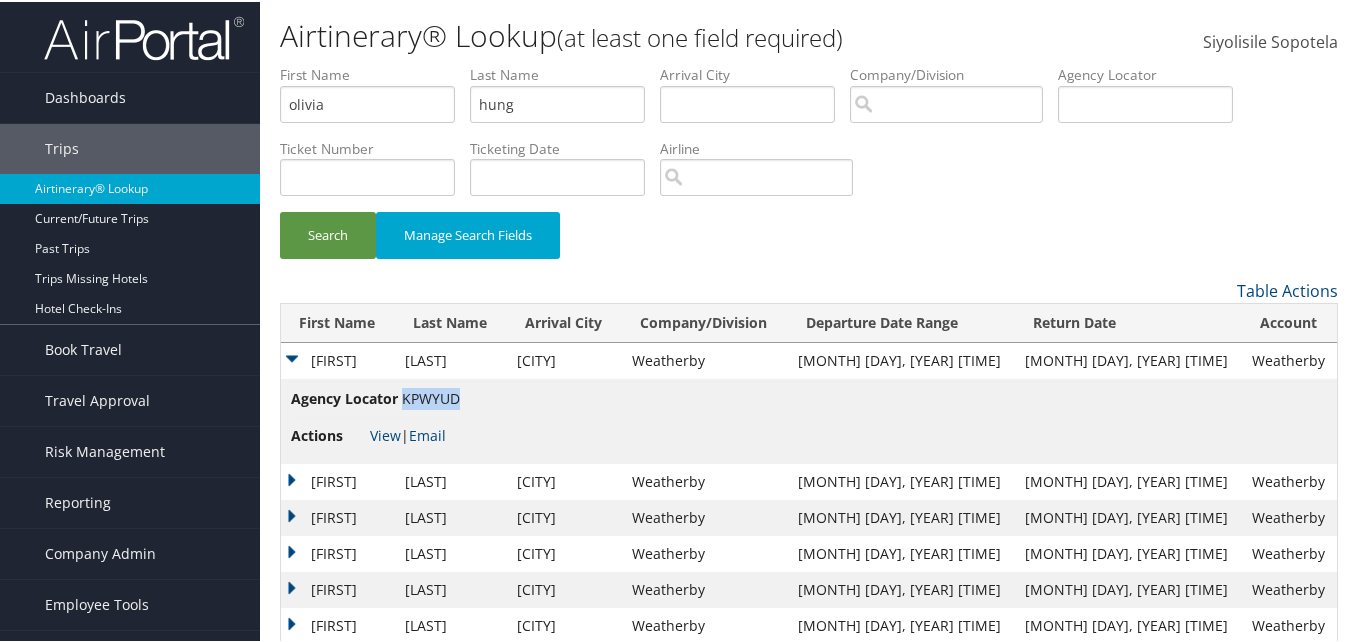 drag, startPoint x: 401, startPoint y: 396, endPoint x: 457, endPoint y: 400, distance: 56.142673 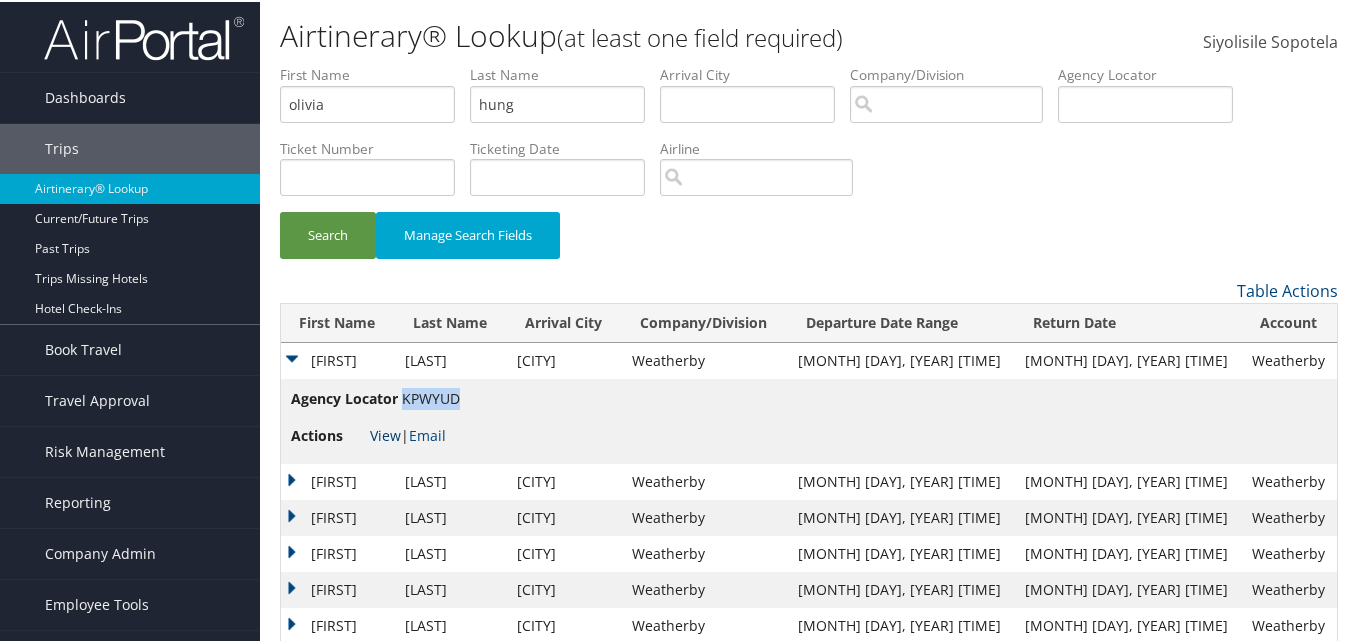 click on "View" at bounding box center [385, 433] 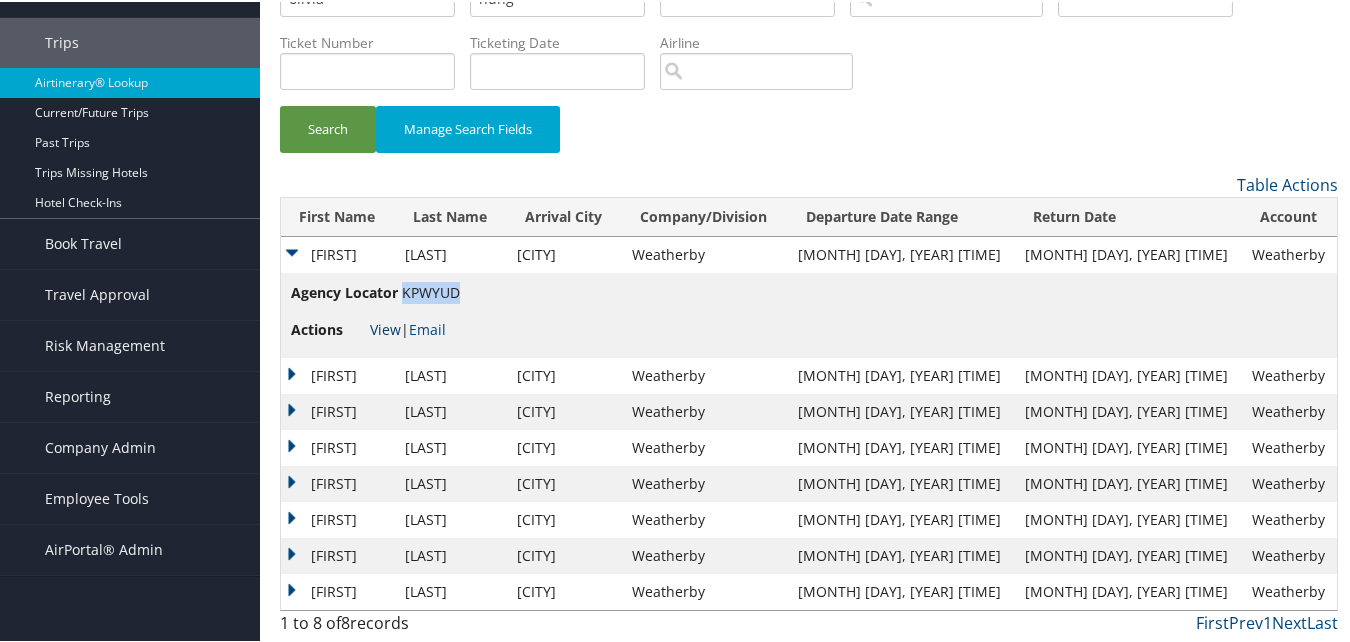 scroll, scrollTop: 107, scrollLeft: 0, axis: vertical 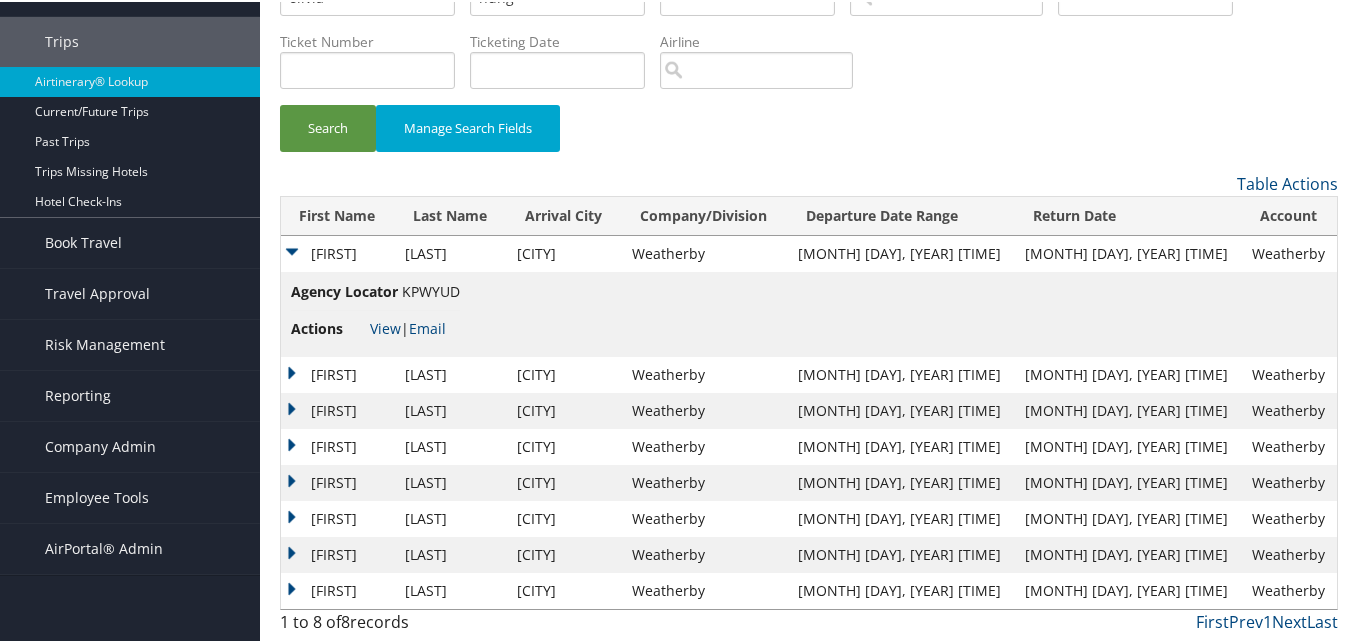click on "Olivia" at bounding box center (338, 252) 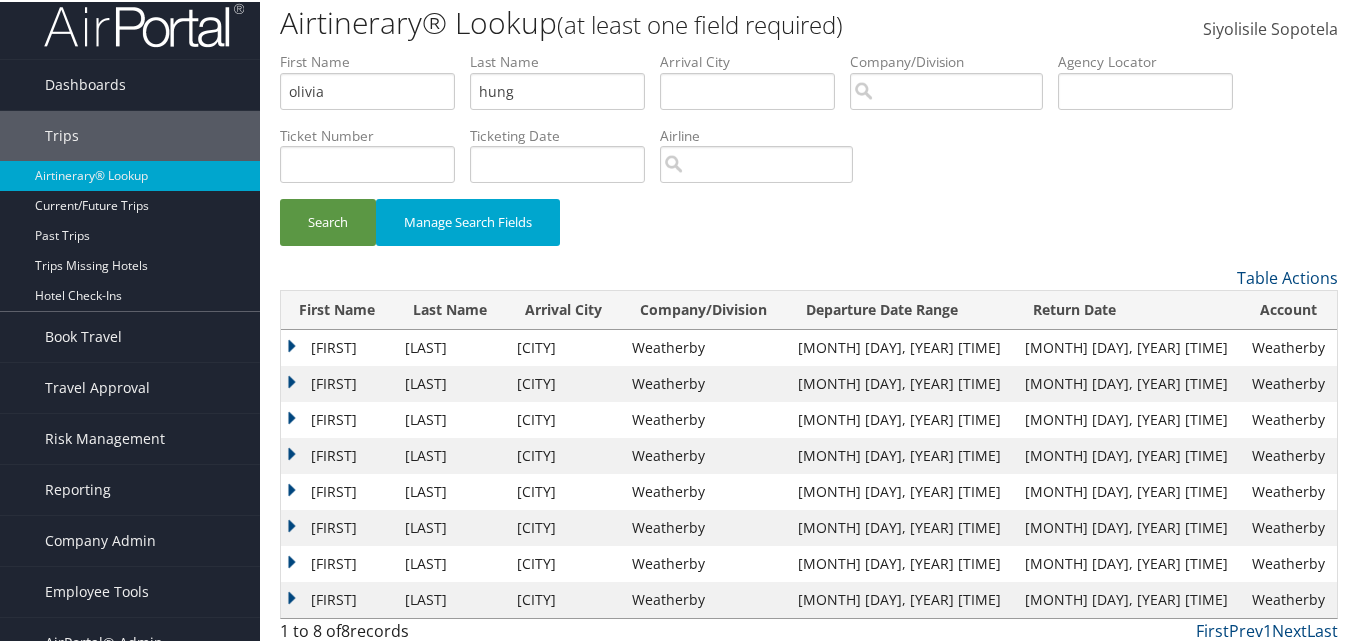 scroll, scrollTop: 0, scrollLeft: 0, axis: both 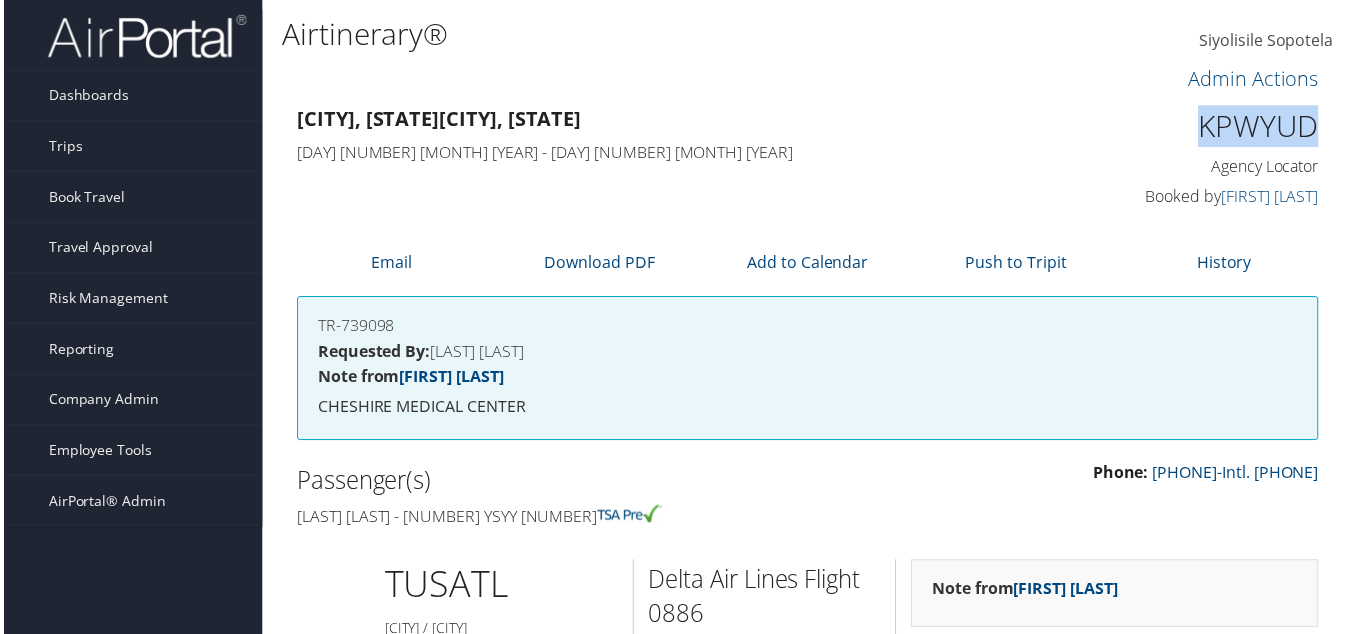 drag, startPoint x: 1327, startPoint y: 128, endPoint x: 1202, endPoint y: 130, distance: 125.016 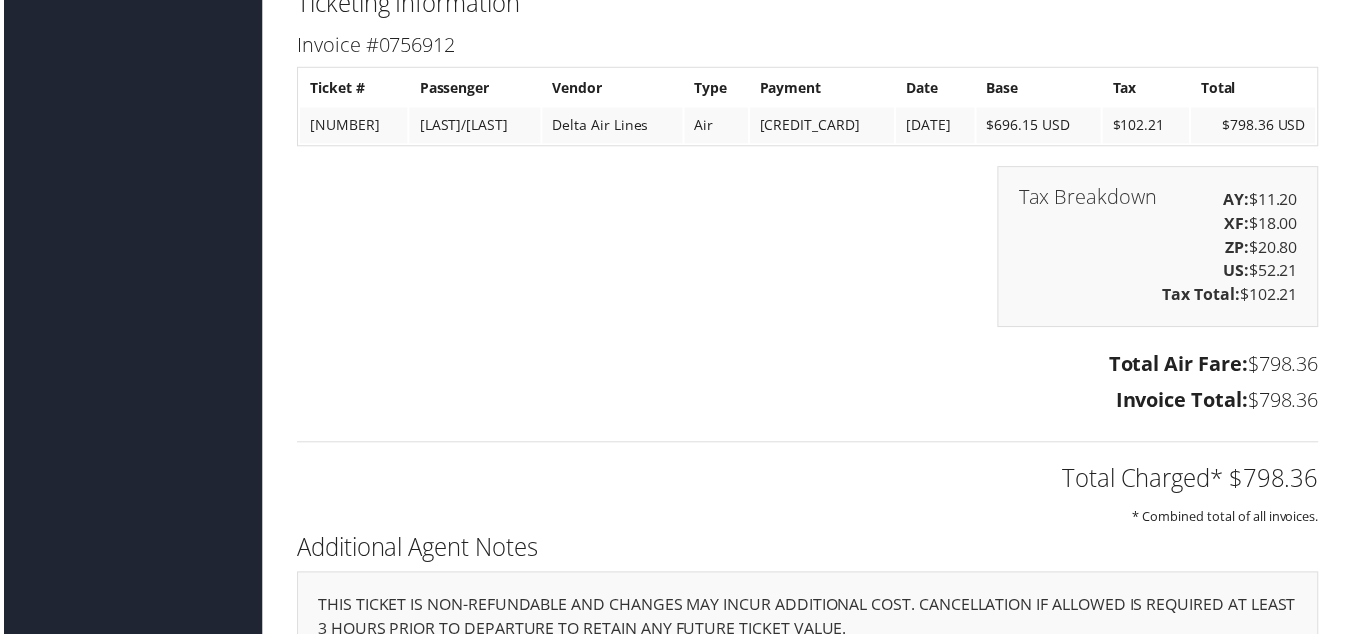 scroll, scrollTop: 2829, scrollLeft: 0, axis: vertical 